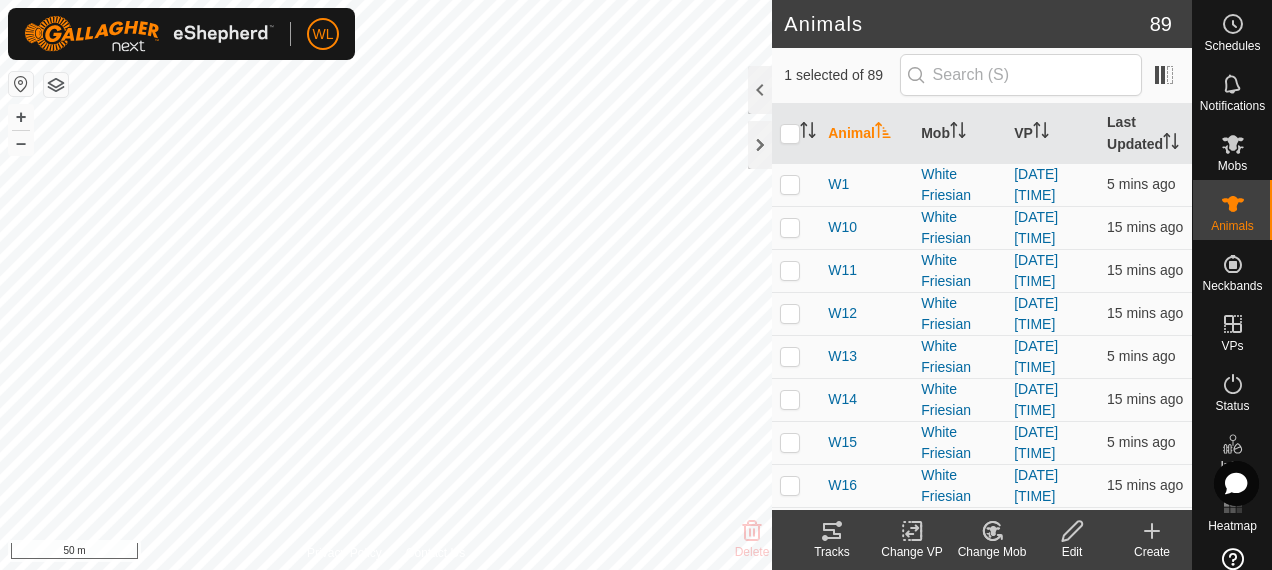 scroll, scrollTop: 0, scrollLeft: 0, axis: both 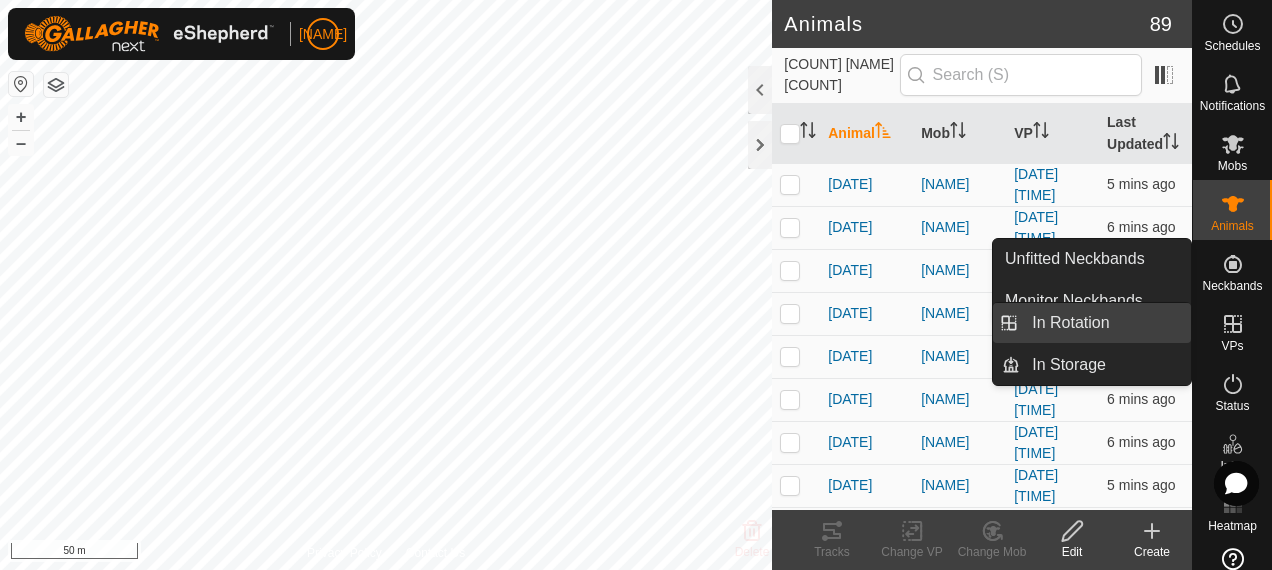 drag, startPoint x: 1179, startPoint y: 345, endPoint x: 1094, endPoint y: 321, distance: 88.32327 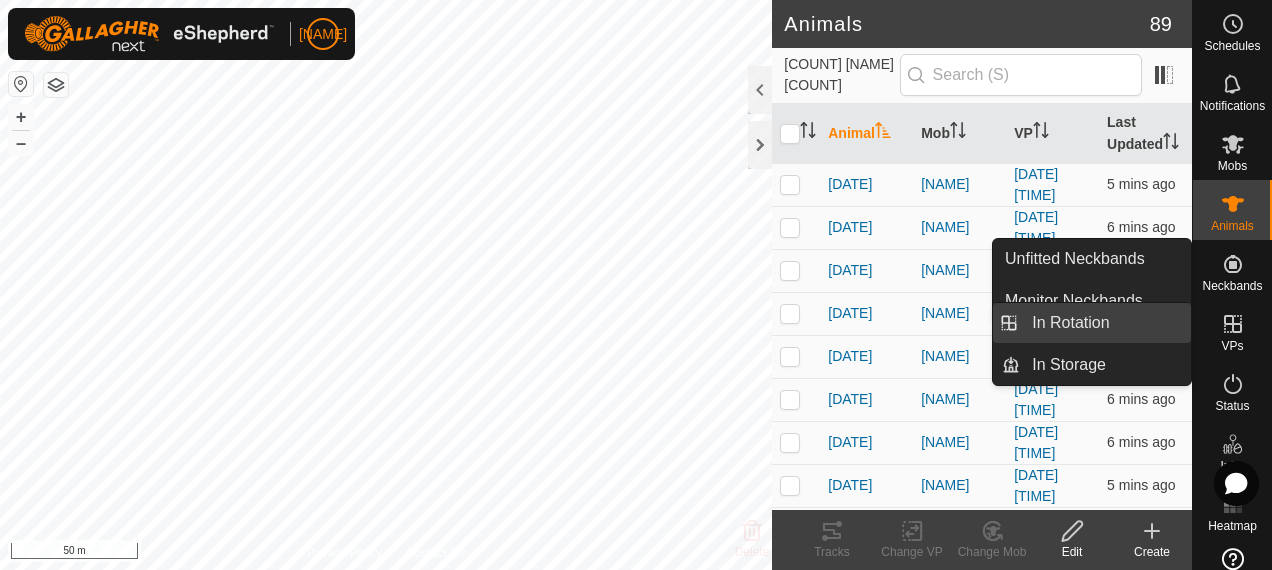 click on "In Rotation" at bounding box center [1105, 323] 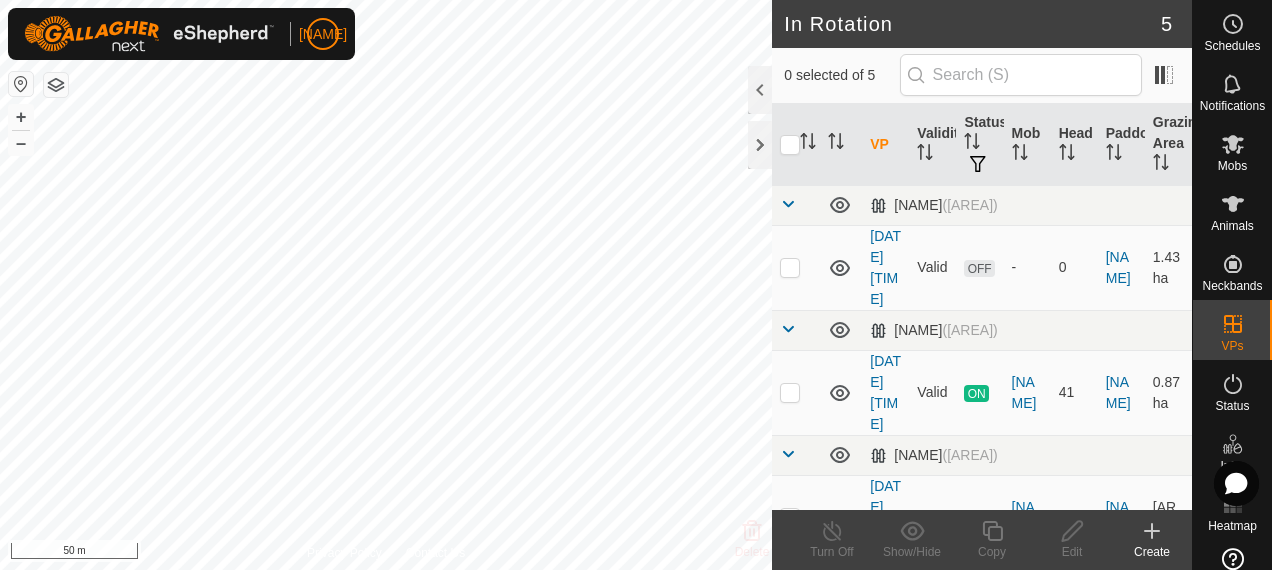 click 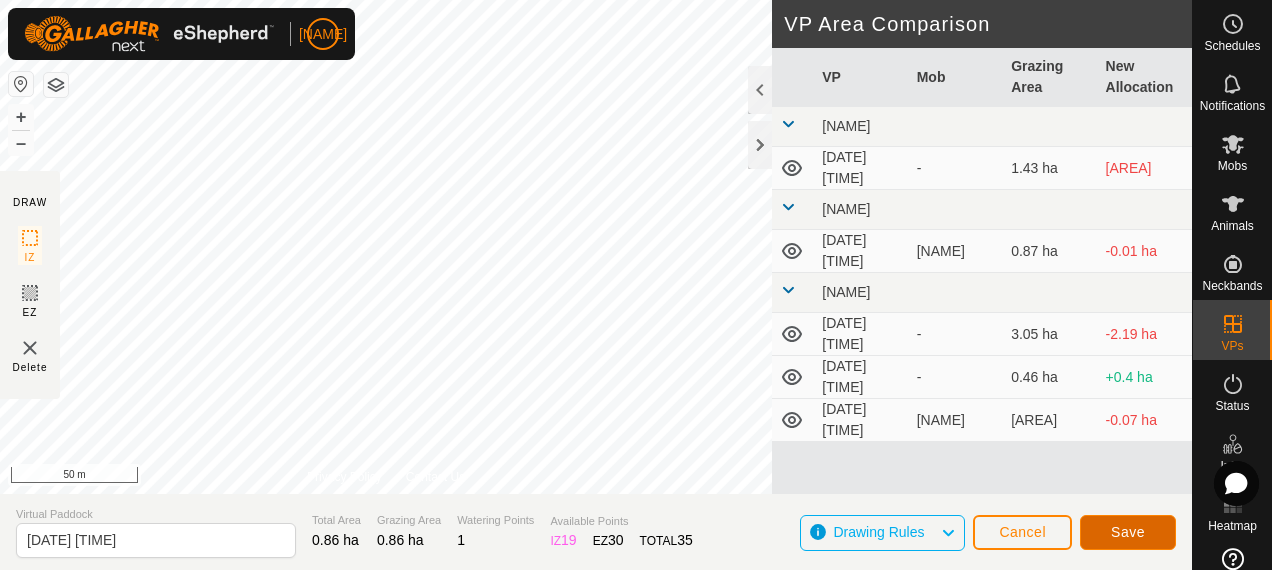 click on "Save" 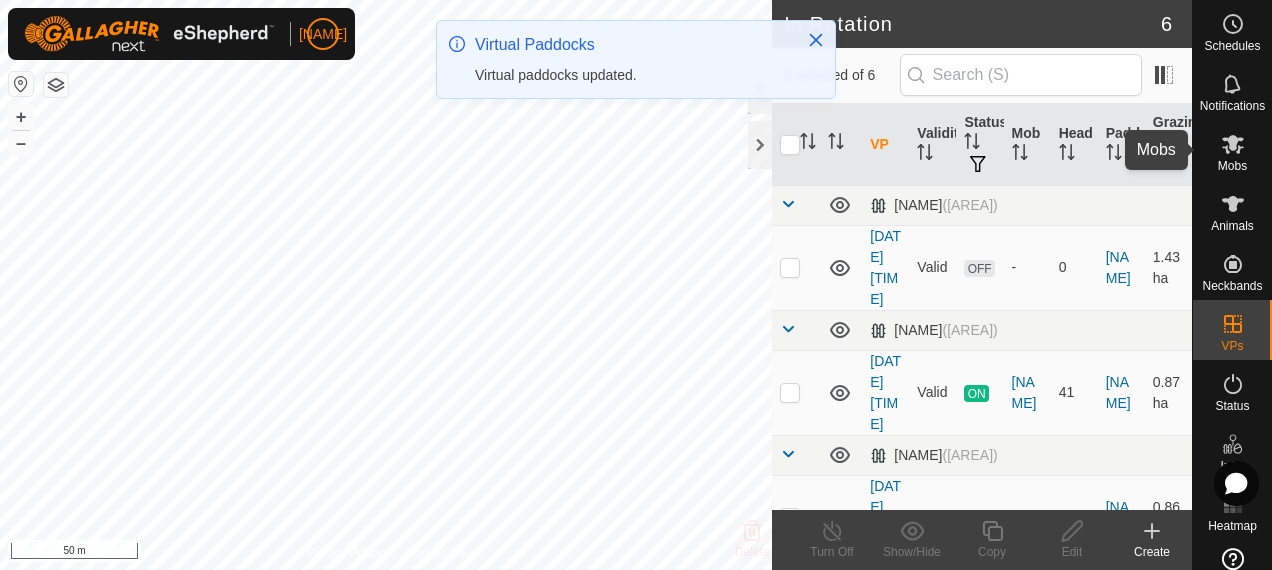 click at bounding box center (1233, 144) 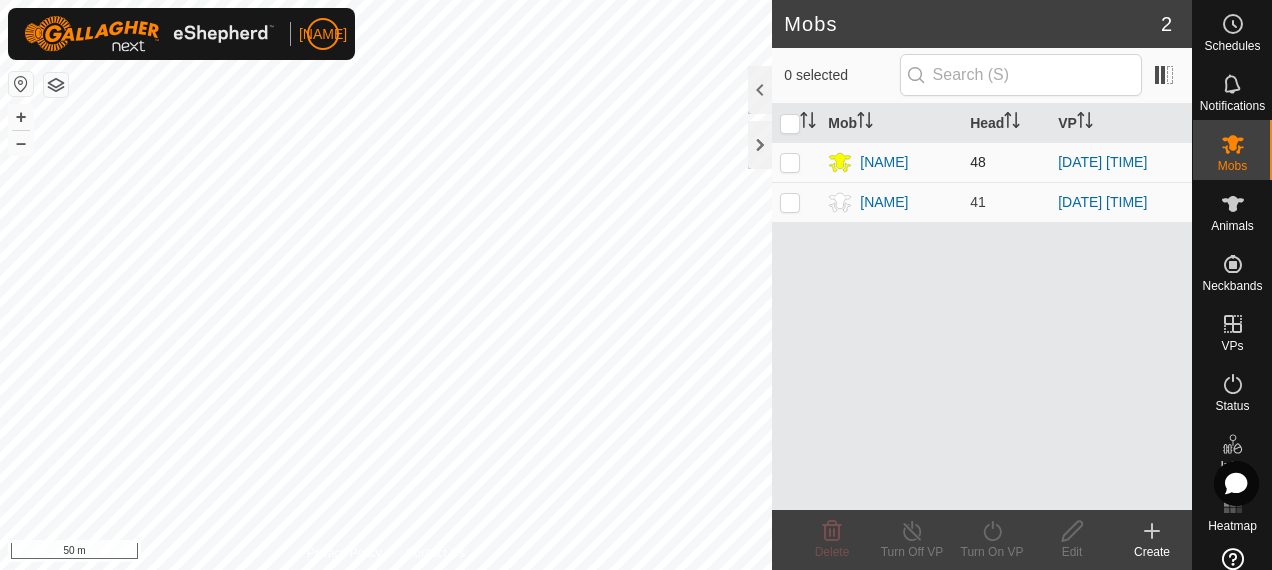 click at bounding box center [790, 162] 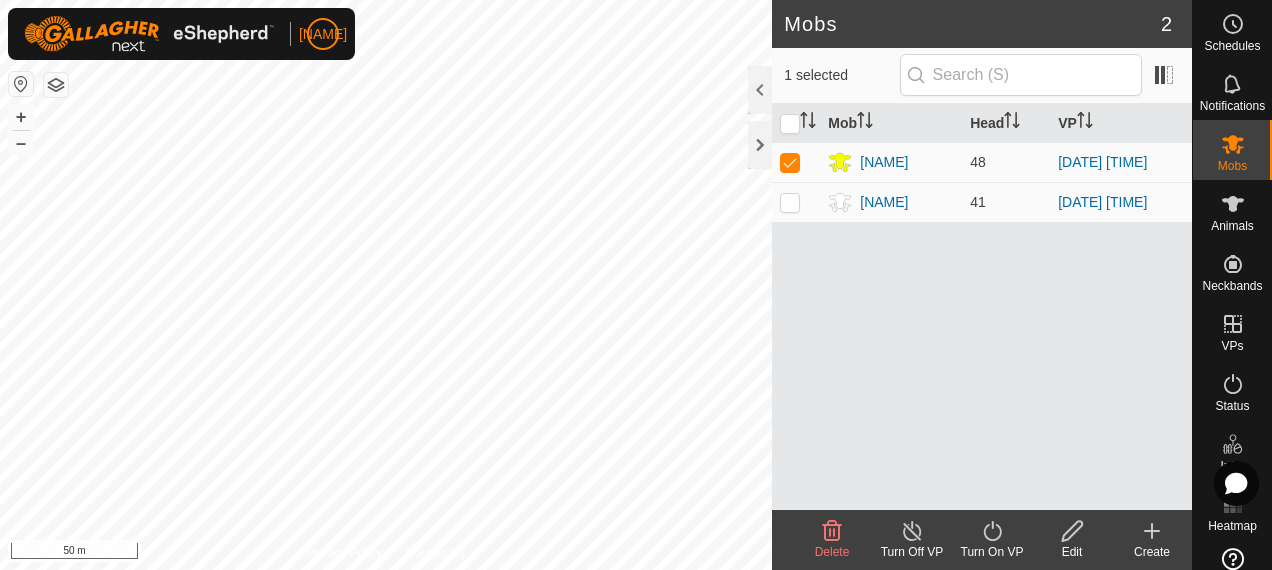click 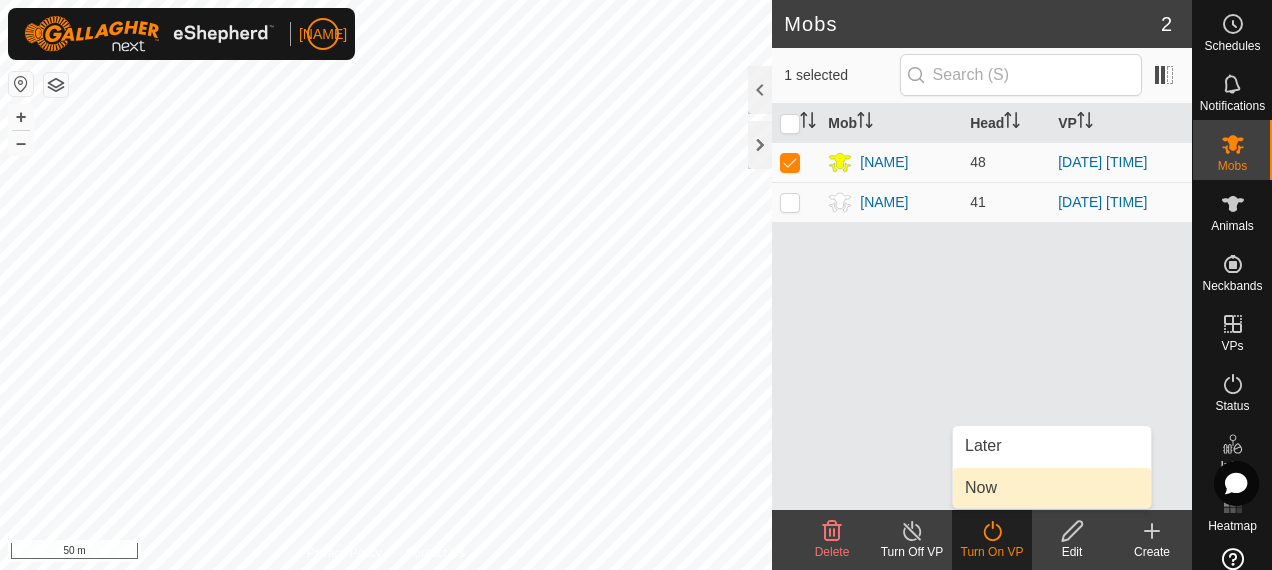 click on "Now" at bounding box center (1052, 488) 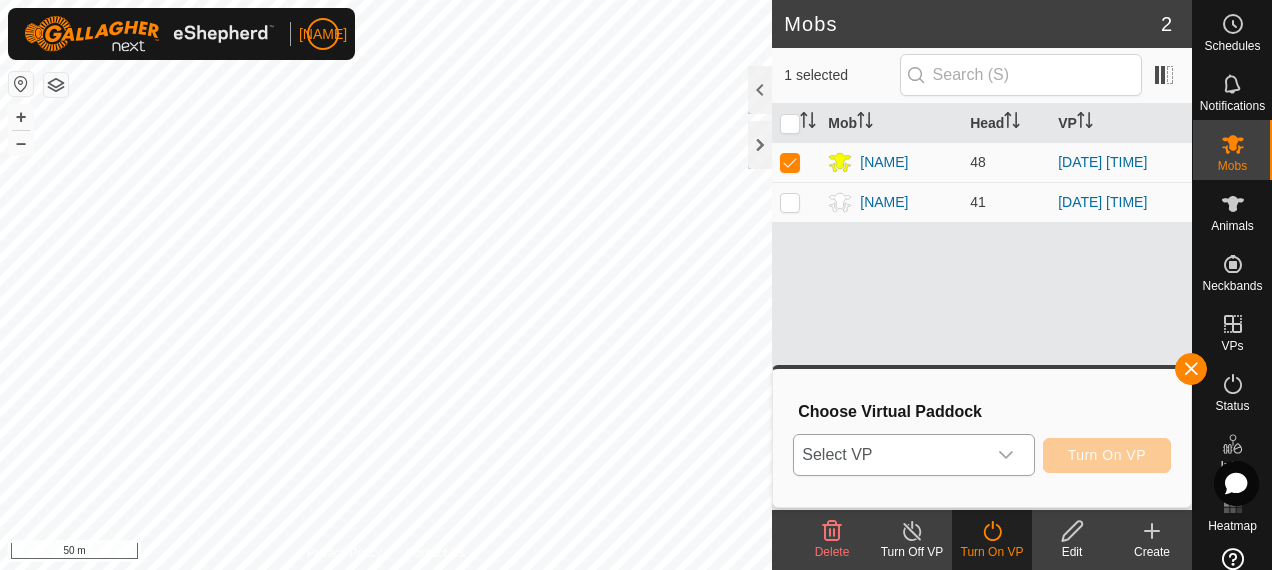 click on "Select VP" at bounding box center (889, 455) 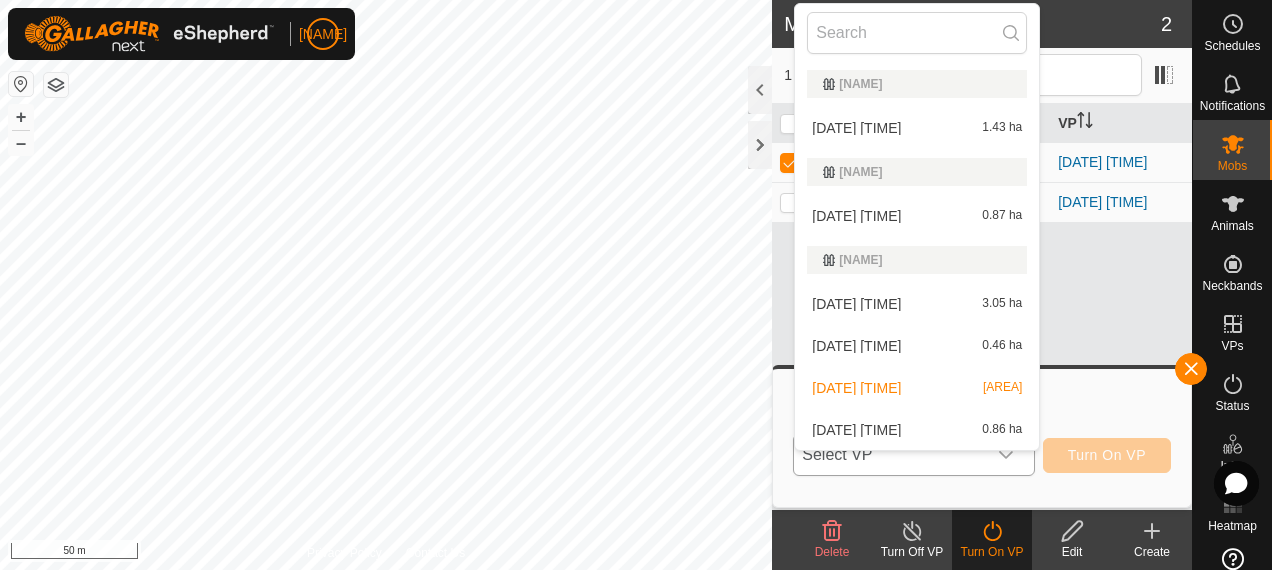 click on "[DATE] [TIME] [AREA]" at bounding box center [917, 430] 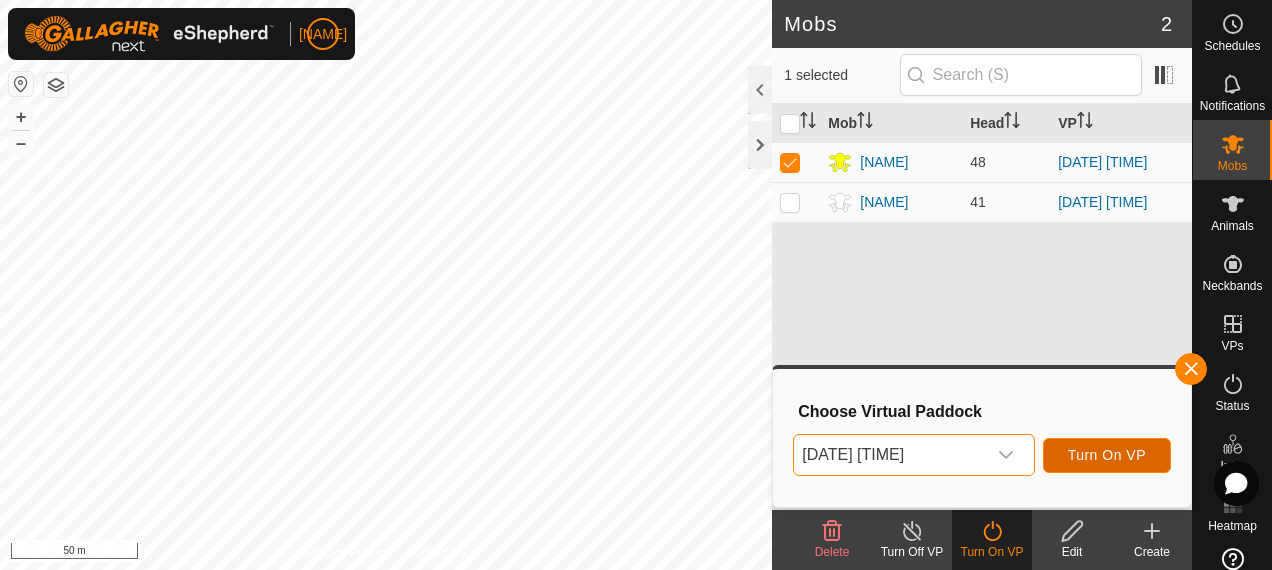 click on "Turn On VP" at bounding box center (1107, 455) 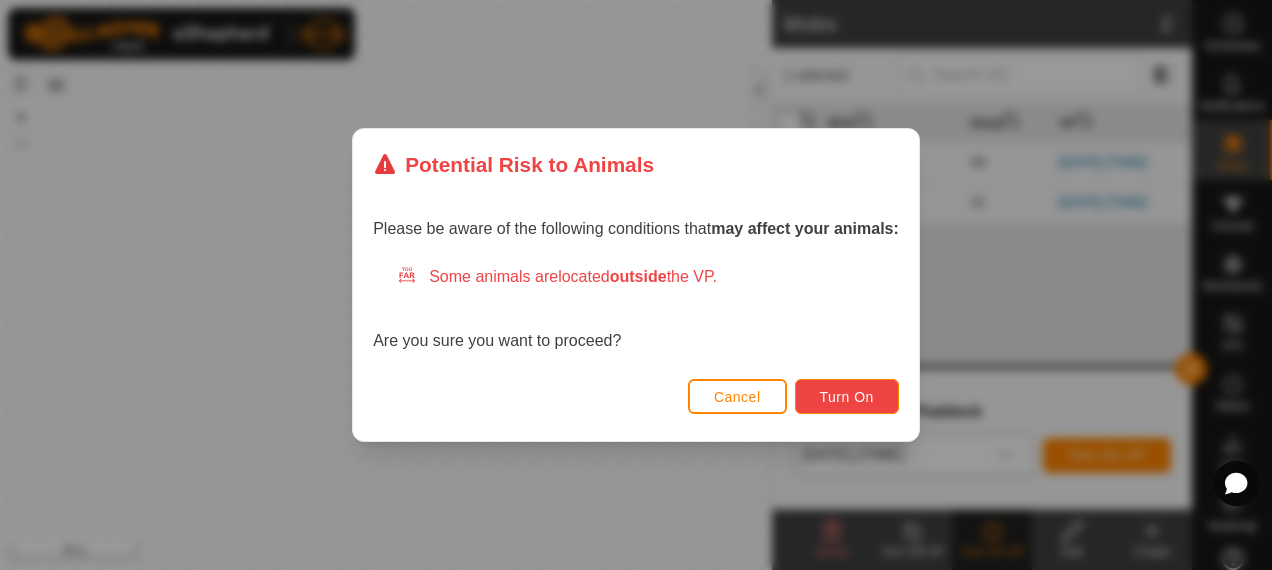 click on "Turn On" at bounding box center (847, 397) 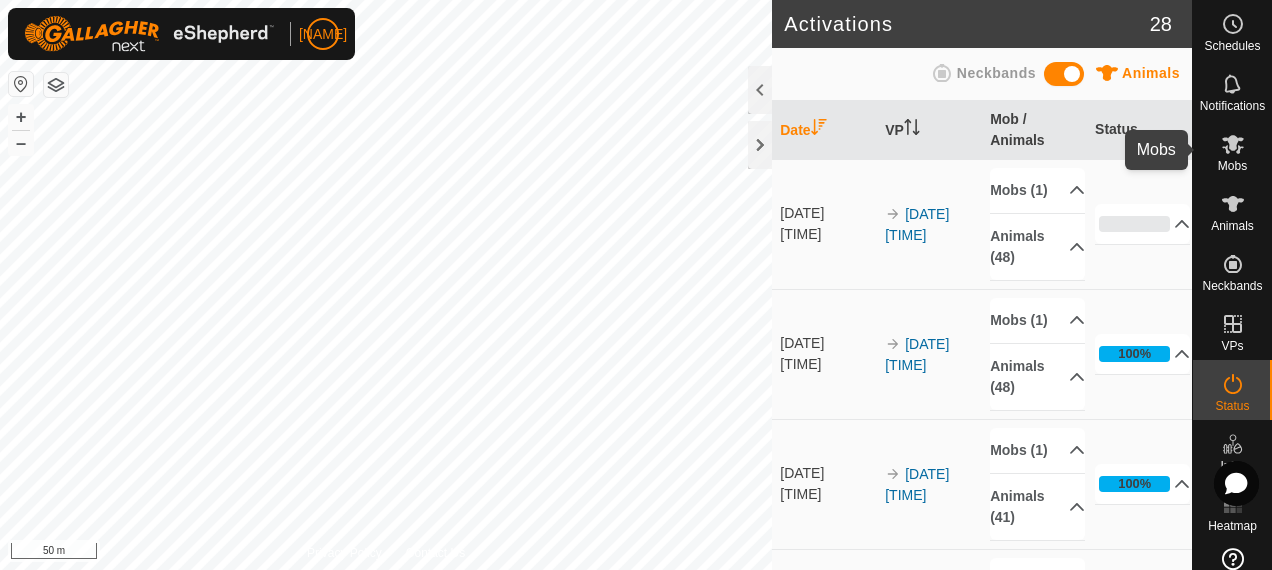 click 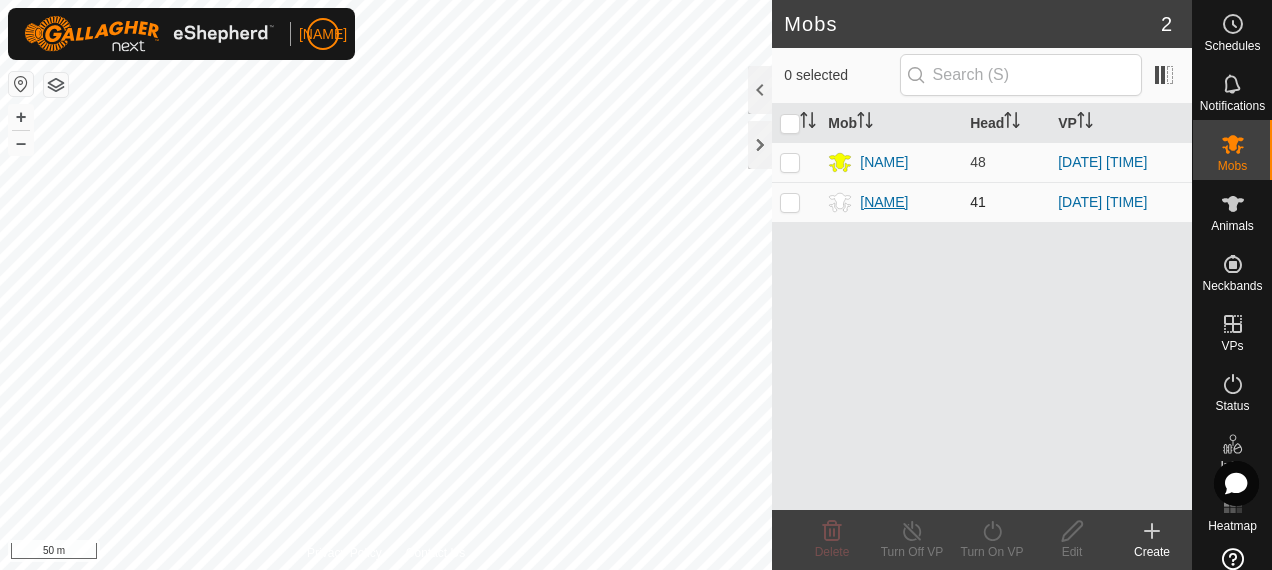 click on "[NAME]" at bounding box center [884, 202] 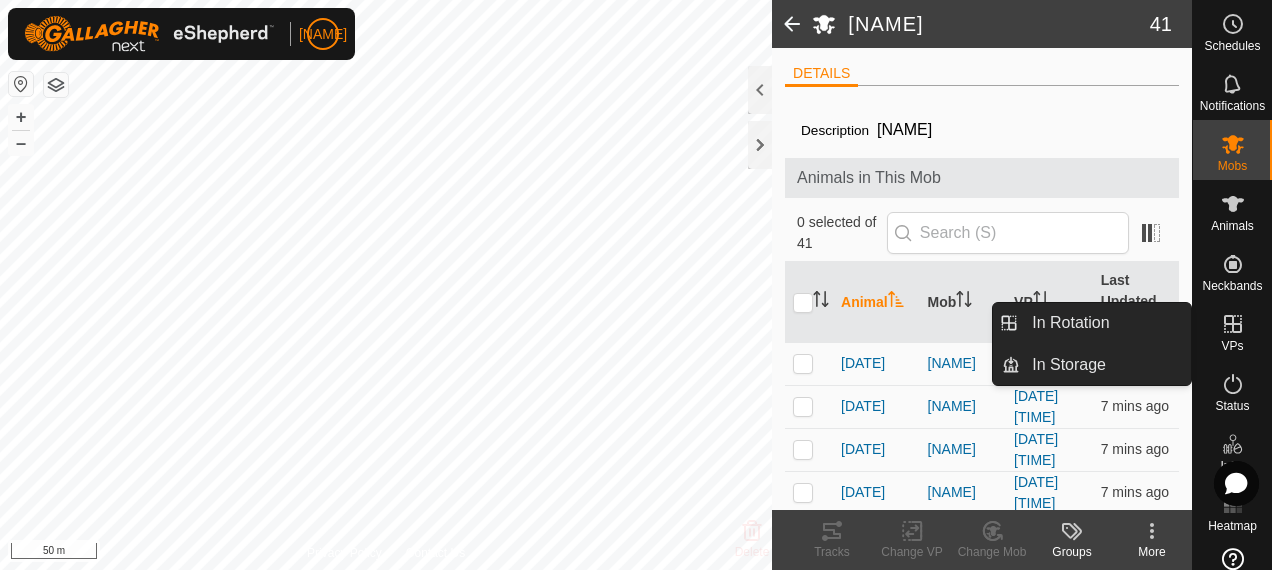 click 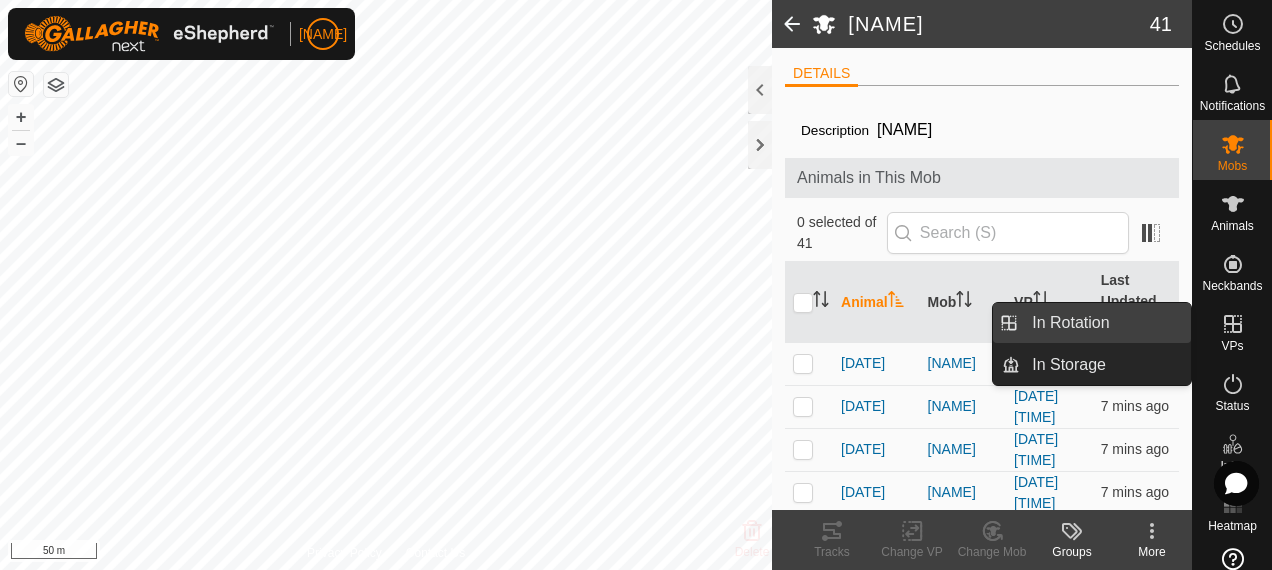 click on "In Rotation" at bounding box center (1105, 323) 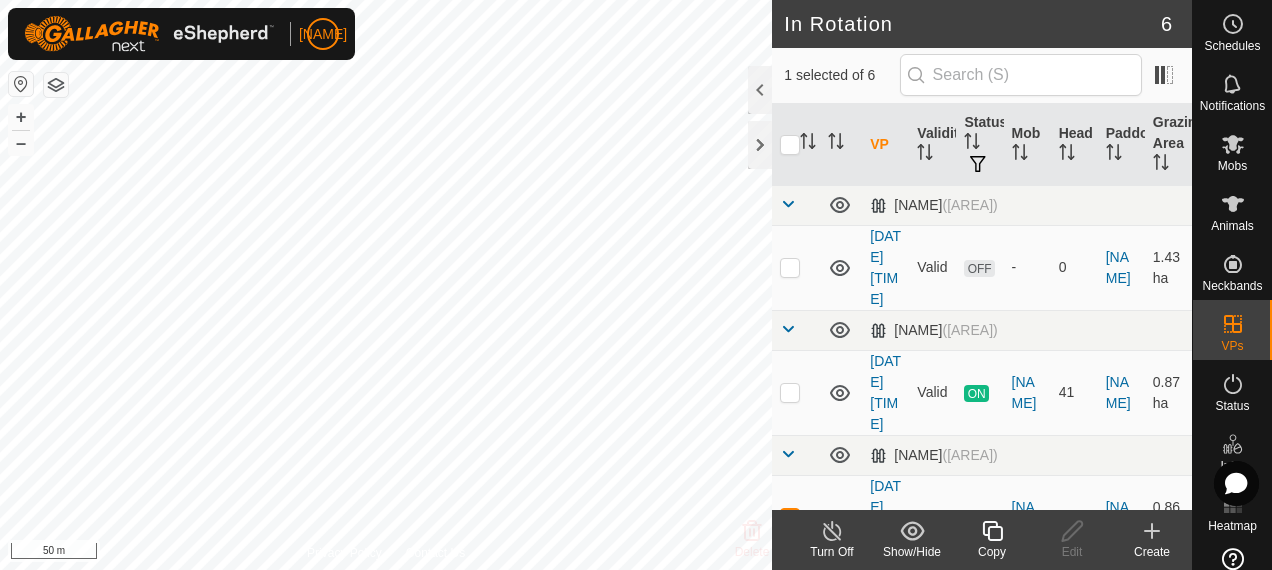 click 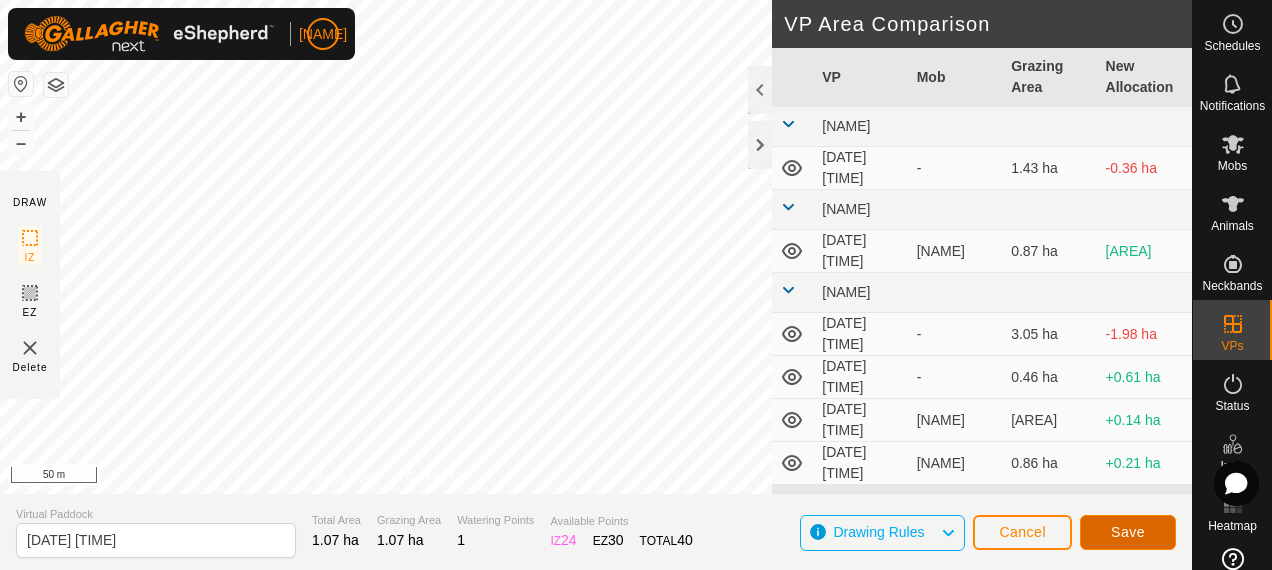 click on "Save" 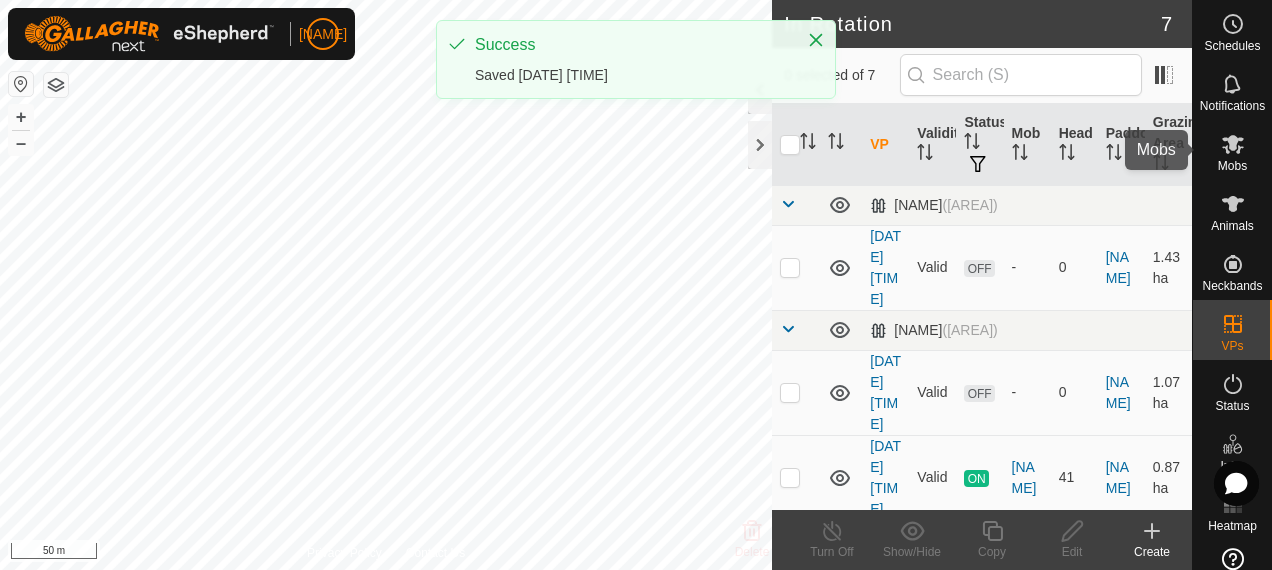 click on "Mobs" at bounding box center [1232, 166] 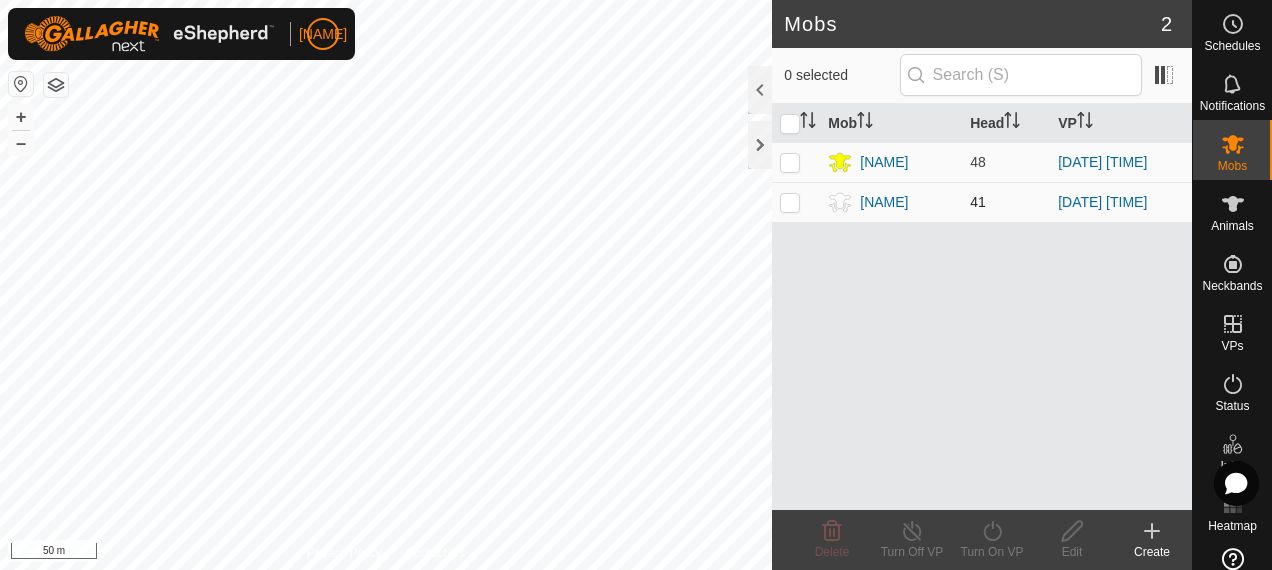 drag, startPoint x: 795, startPoint y: 199, endPoint x: 809, endPoint y: 212, distance: 19.104973 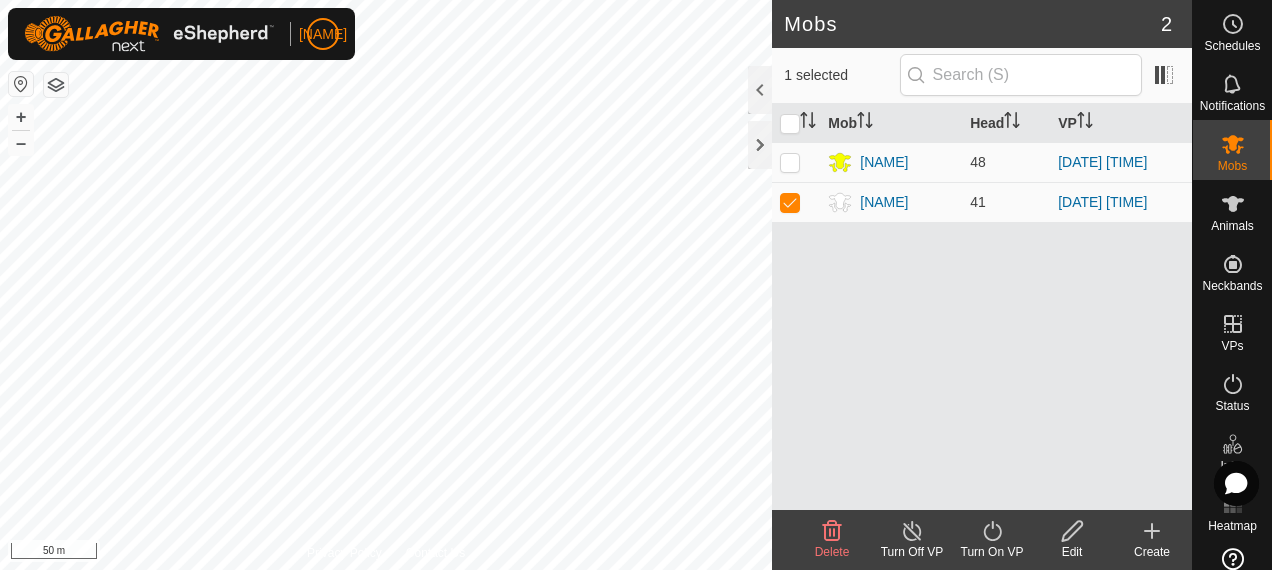 click 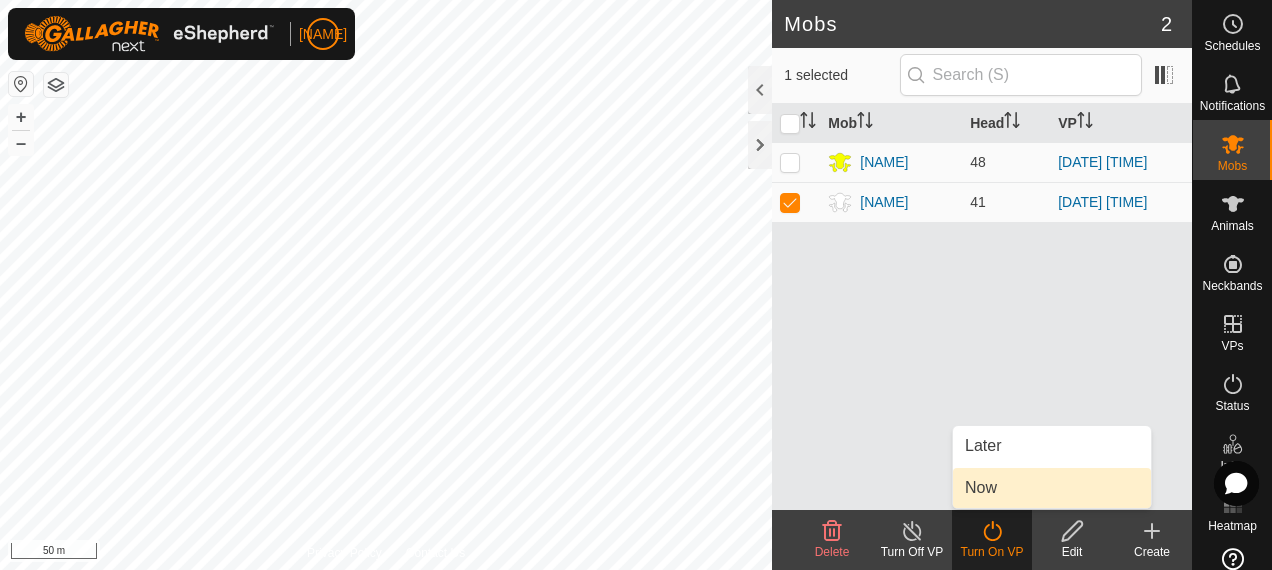 click on "Now" at bounding box center [1052, 488] 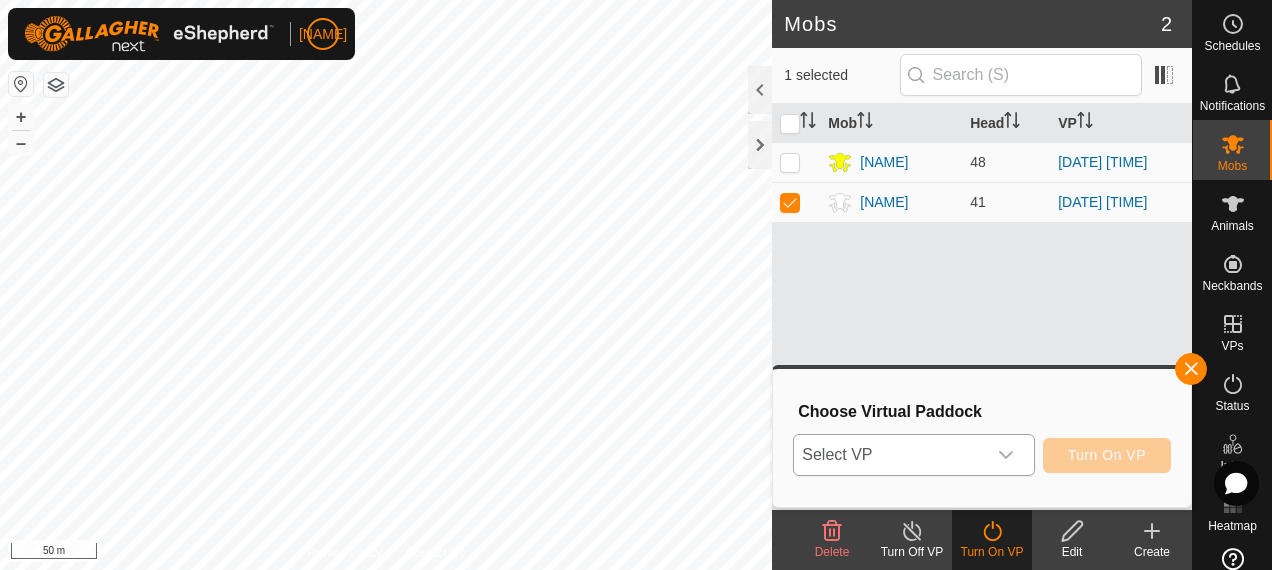 click on "Select VP" at bounding box center (889, 455) 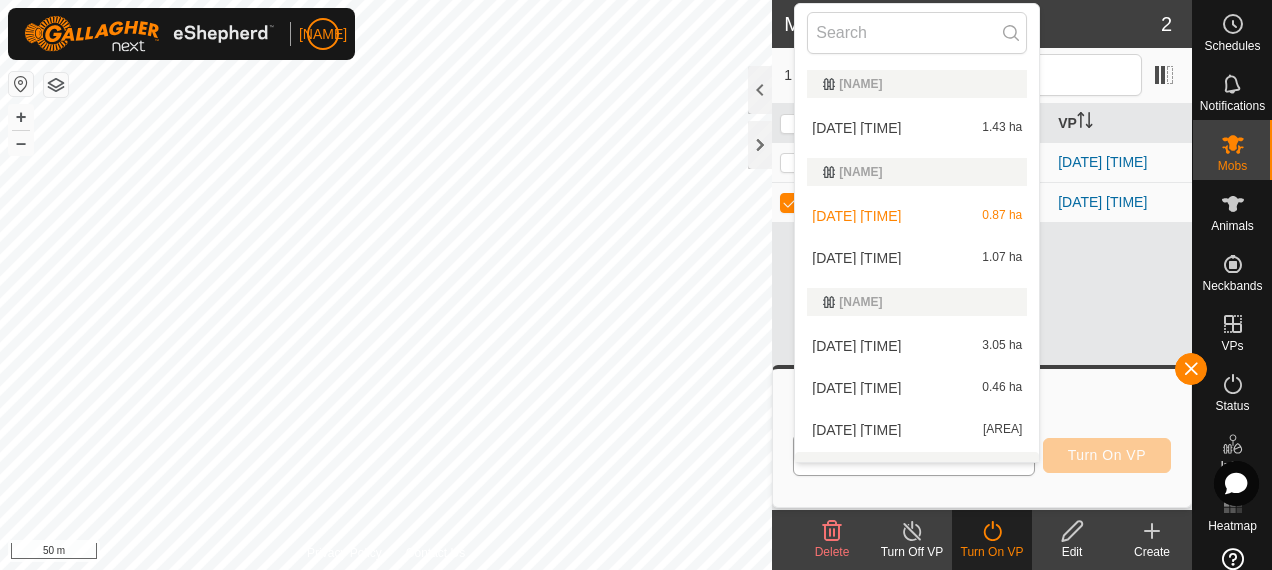 scroll, scrollTop: 30, scrollLeft: 0, axis: vertical 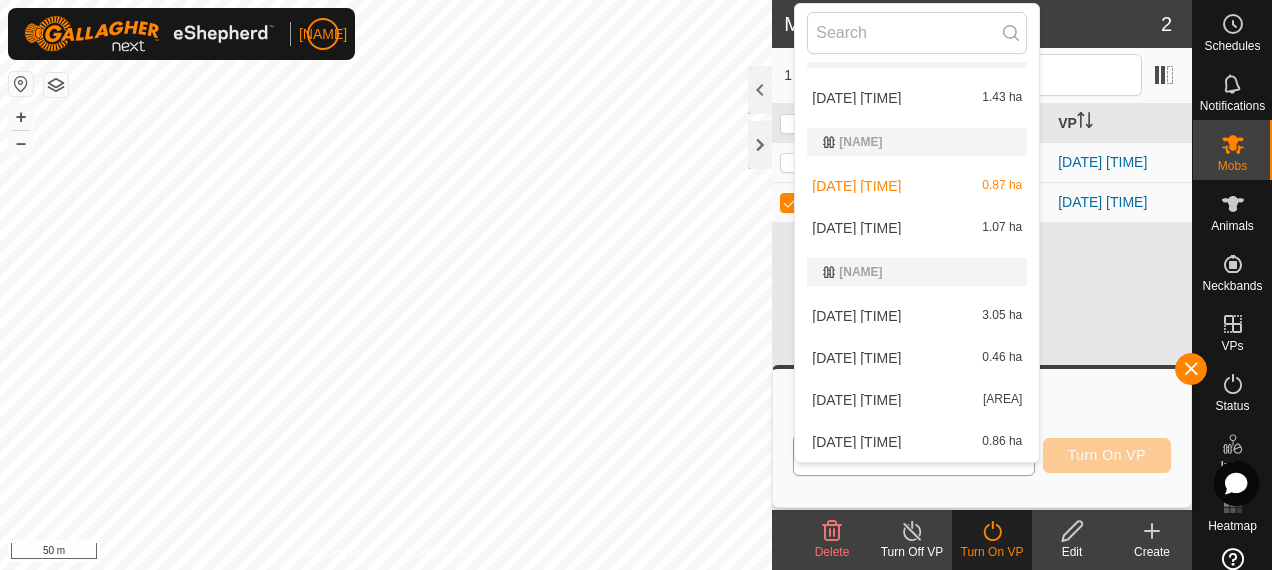click on "[DATE] [TIME] [AREA]" at bounding box center [917, 228] 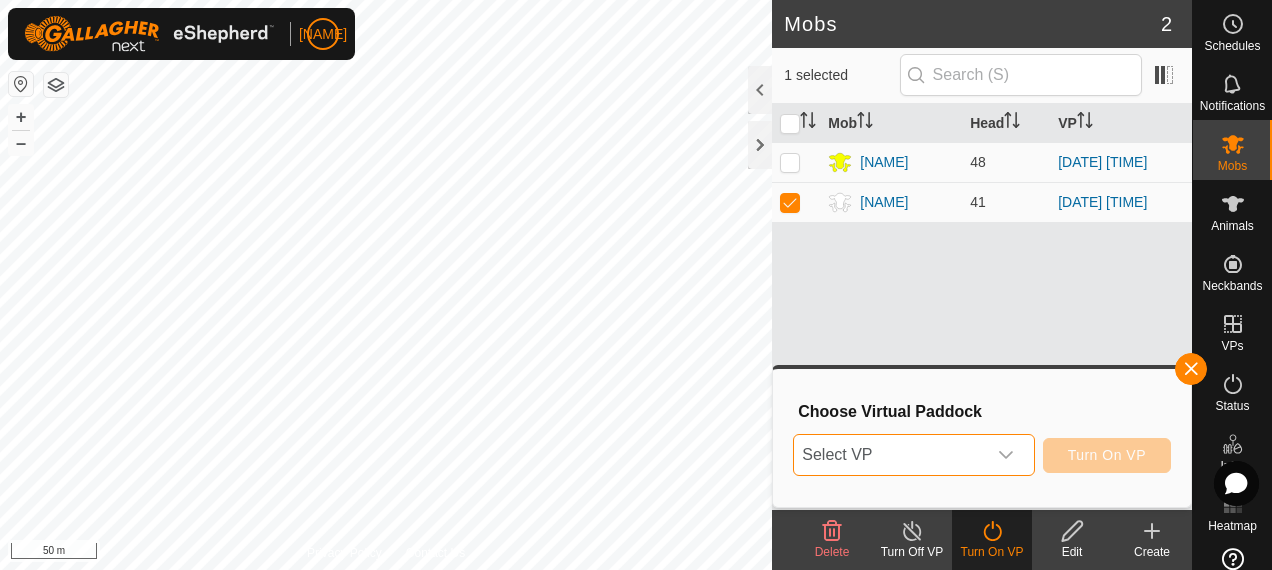 click at bounding box center [1006, 455] 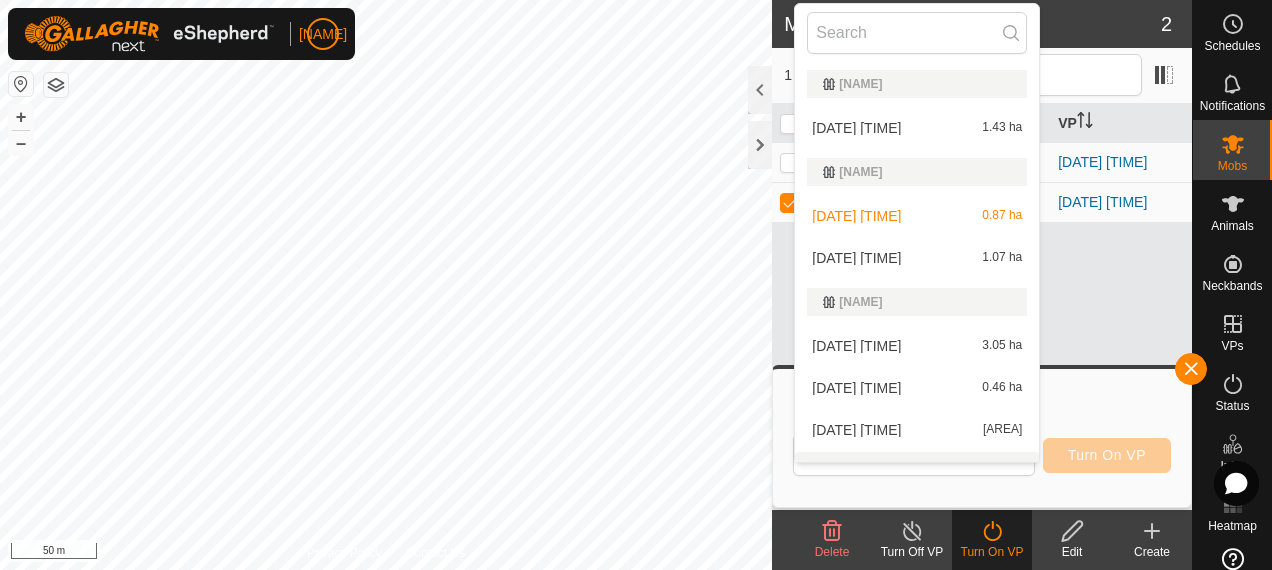 scroll, scrollTop: 30, scrollLeft: 0, axis: vertical 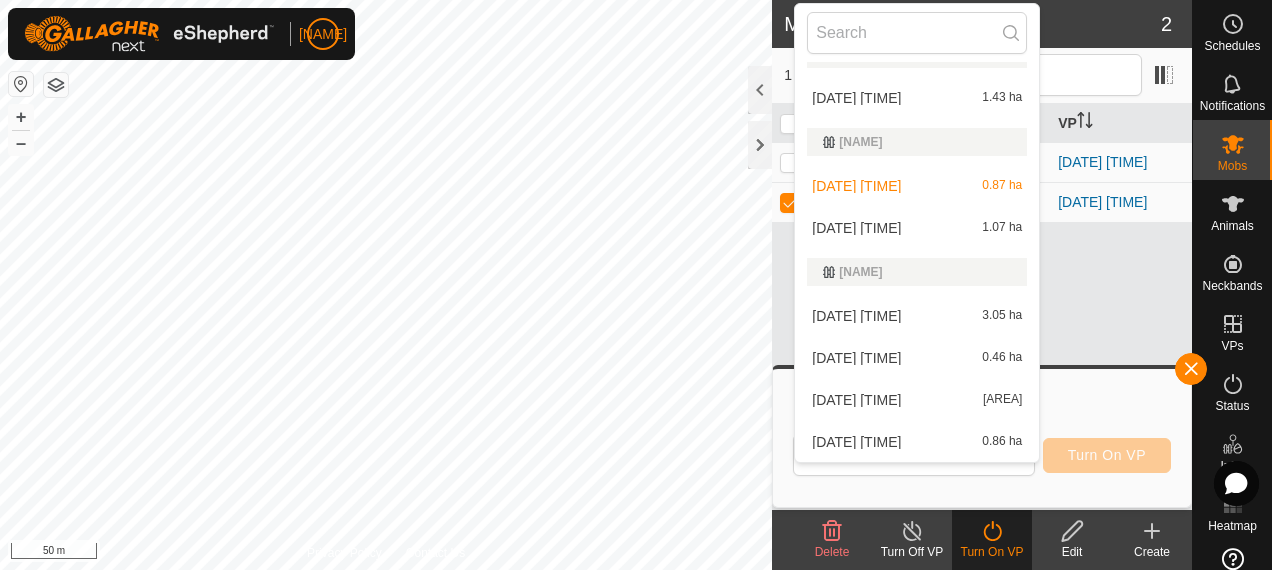 click on "[DATE] [TIME] [AREA]" at bounding box center (917, 228) 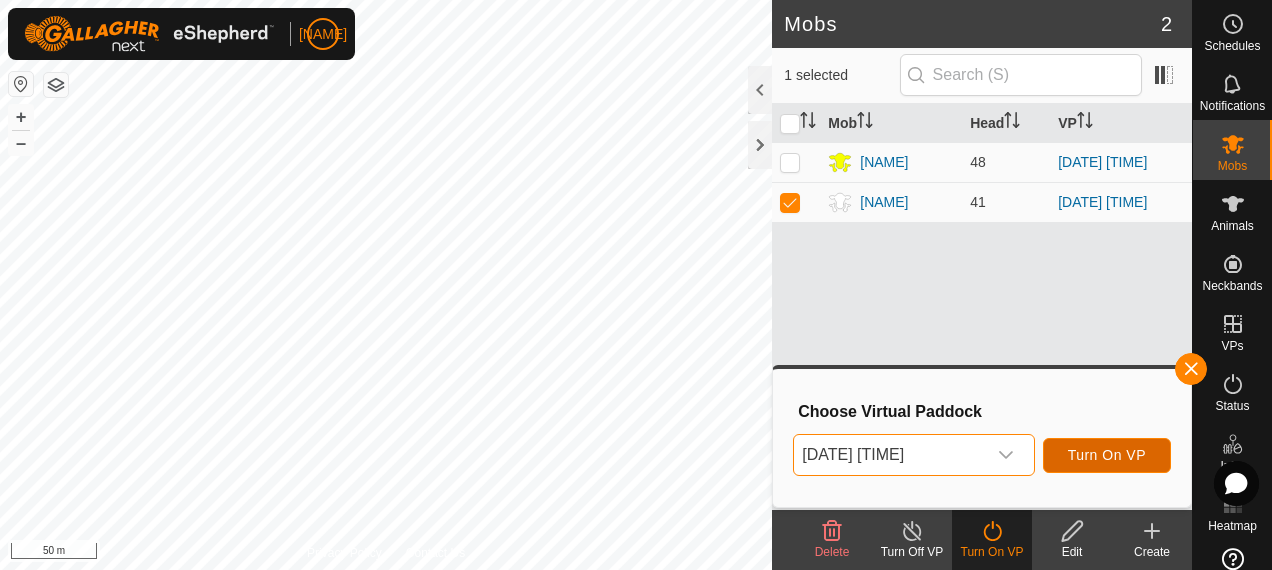 click on "Turn On VP" at bounding box center [1107, 455] 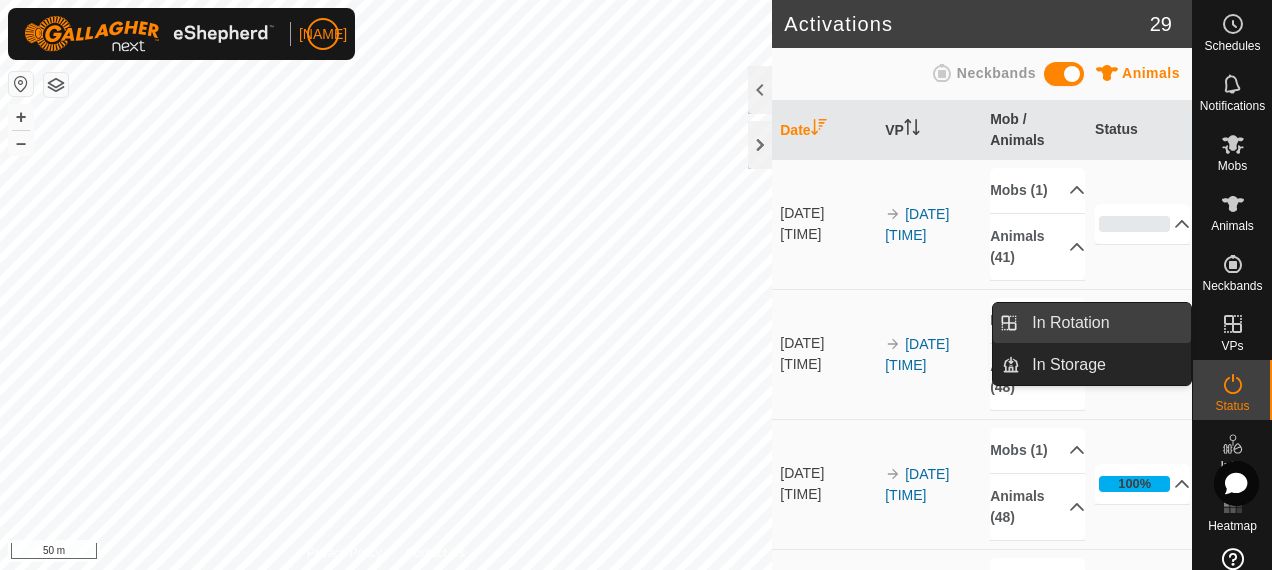 click on "In Rotation" at bounding box center [1105, 323] 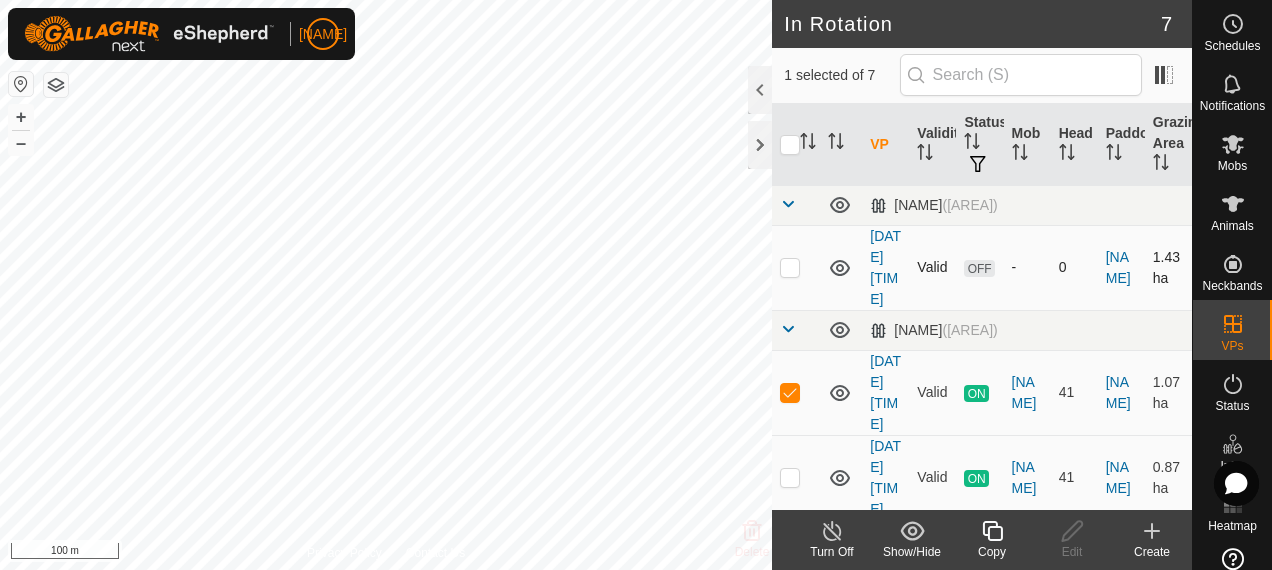 checkbox on "false" 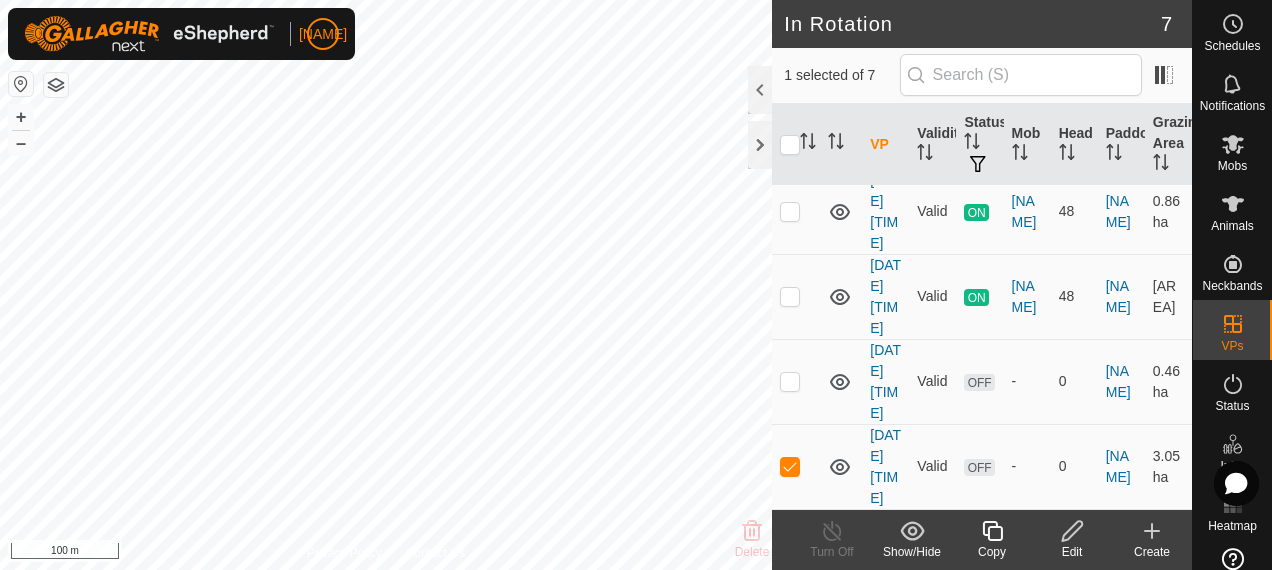 scroll, scrollTop: 680, scrollLeft: 0, axis: vertical 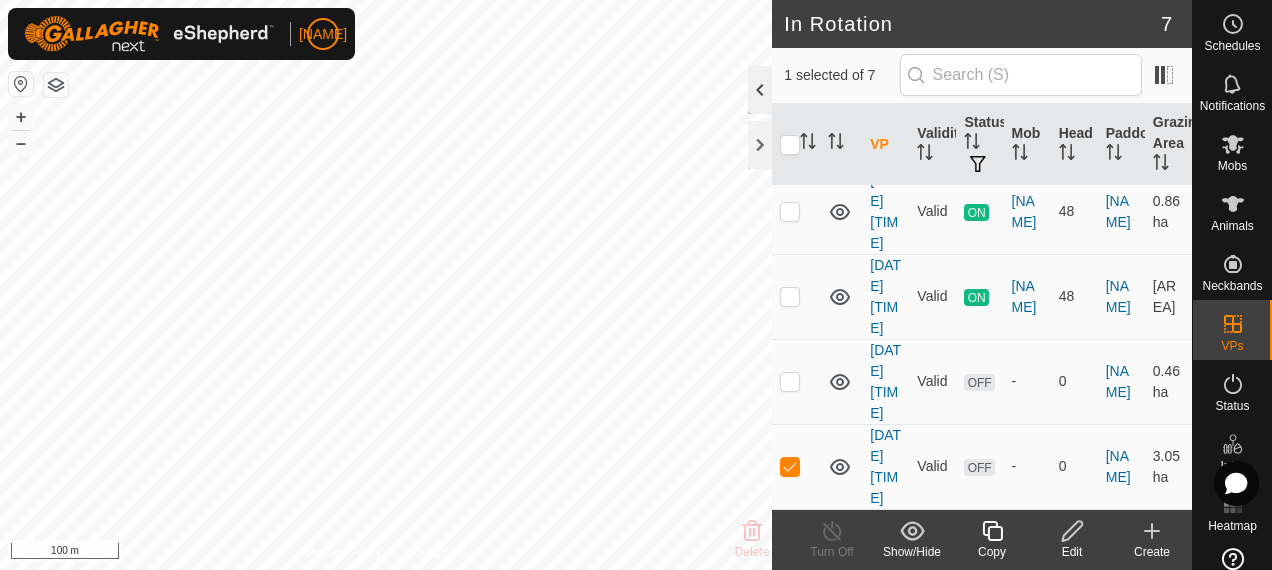 click 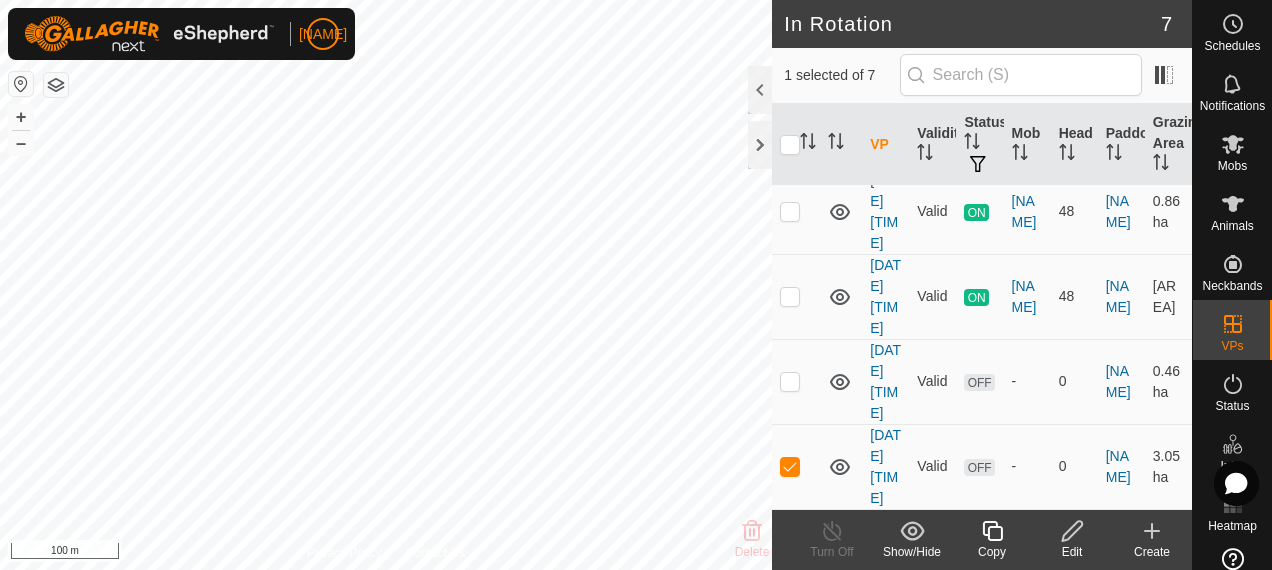scroll, scrollTop: 71, scrollLeft: 0, axis: vertical 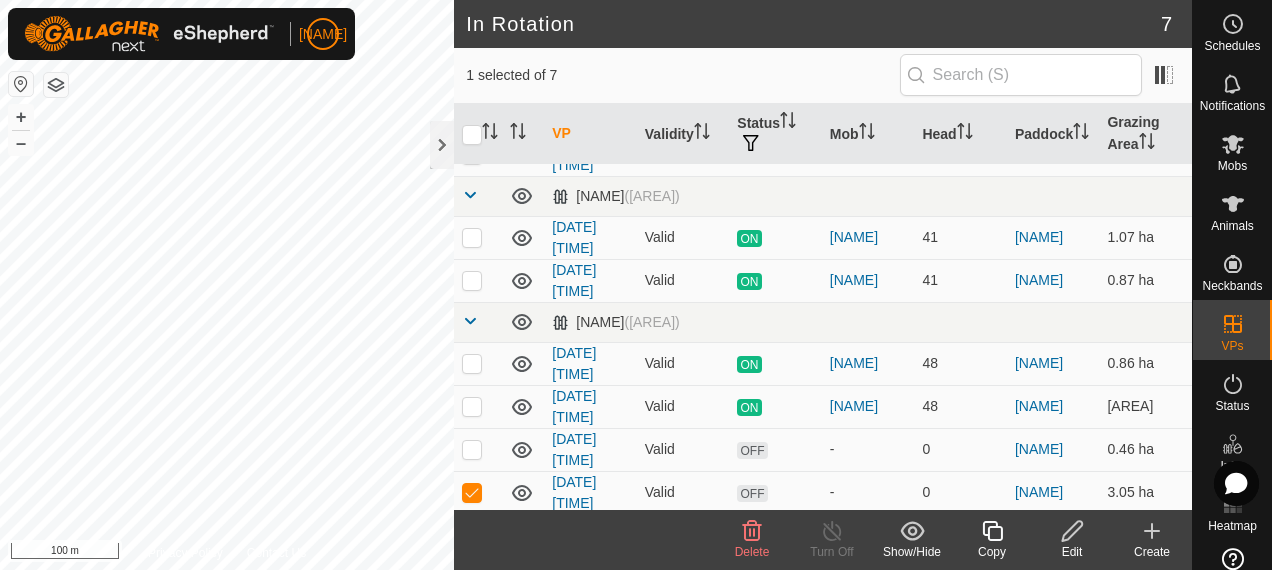 click 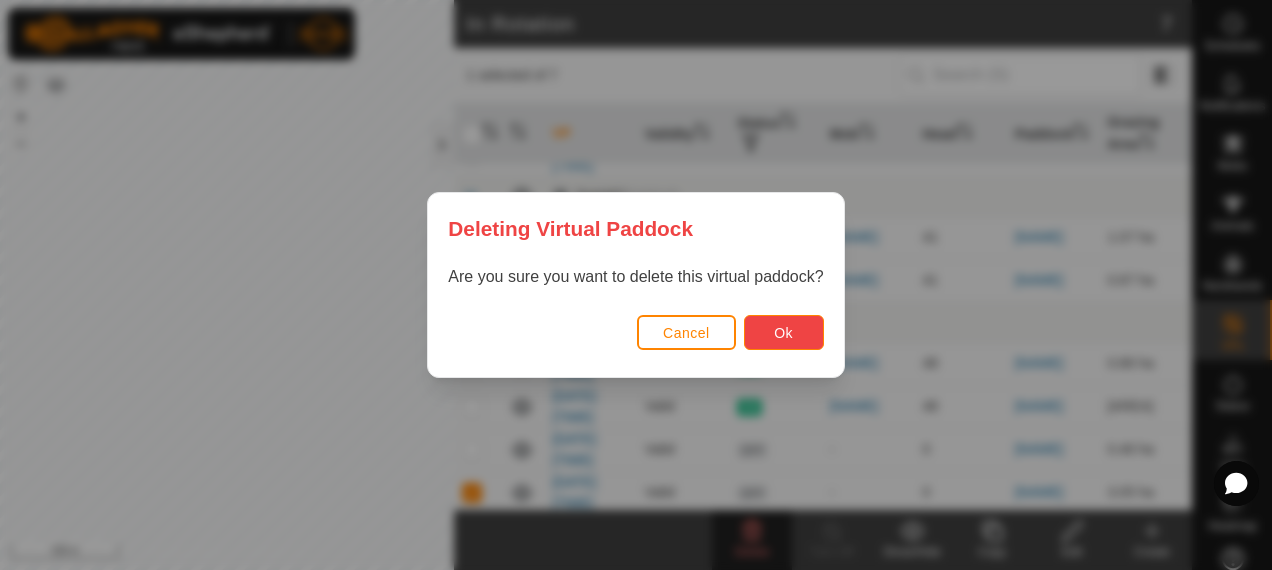 click on "Ok" at bounding box center [783, 333] 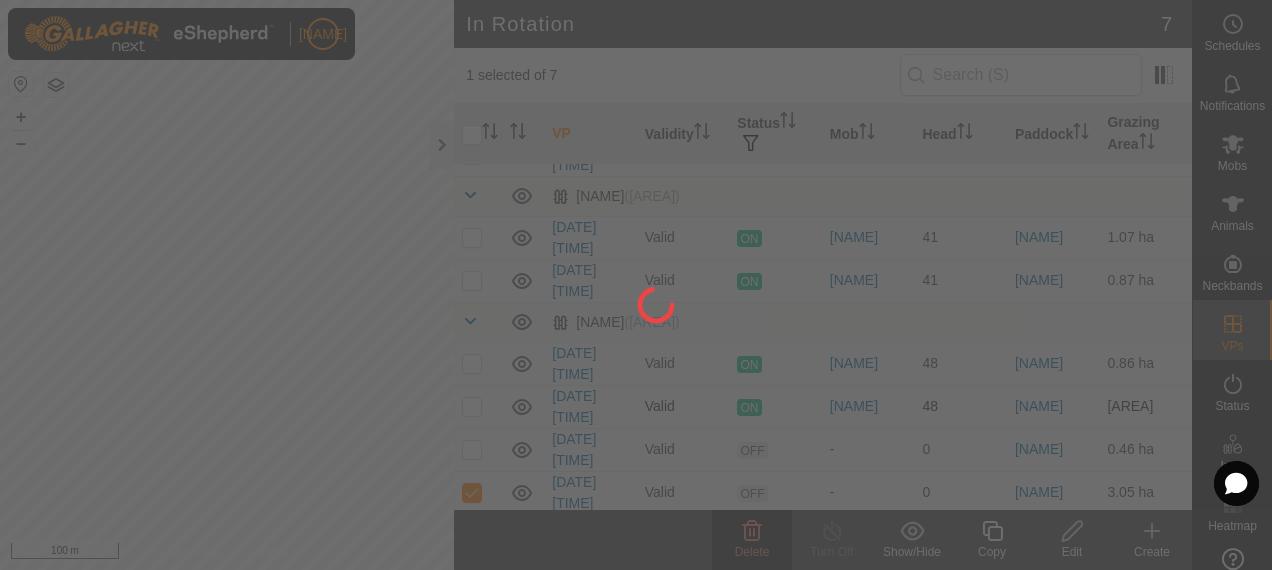 checkbox on "false" 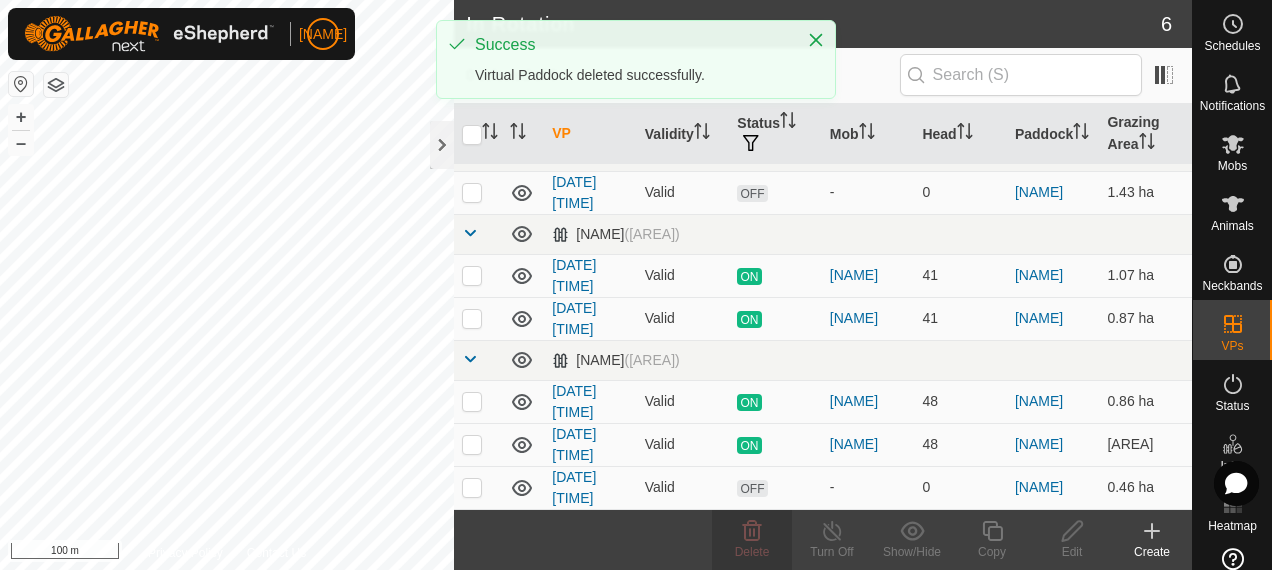 scroll, scrollTop: 0, scrollLeft: 0, axis: both 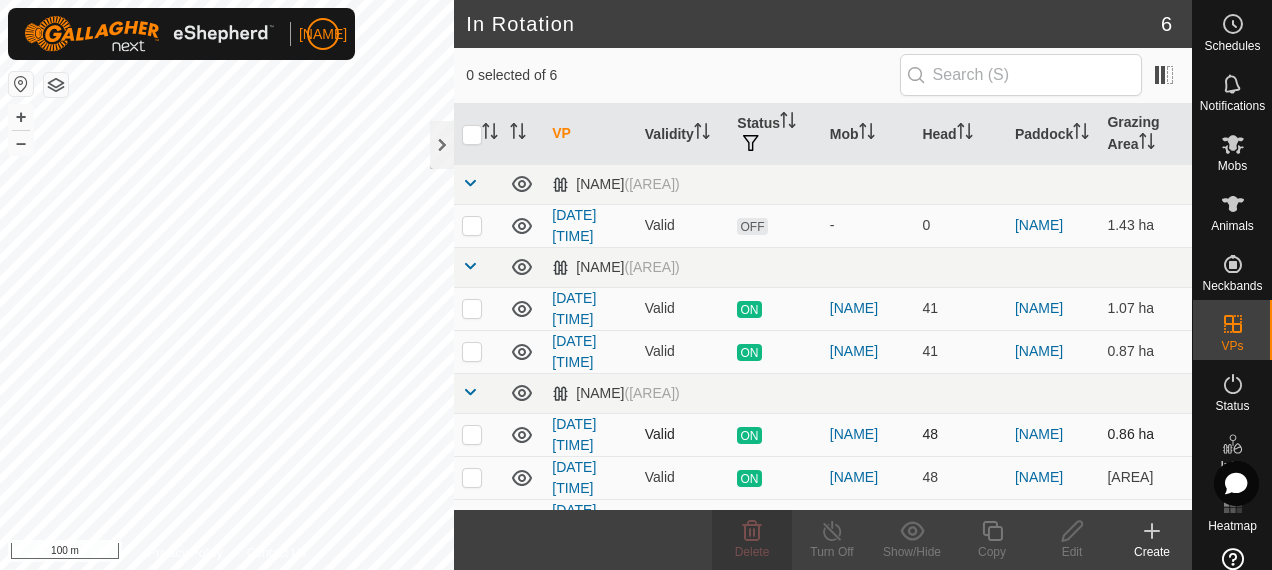 click at bounding box center (472, 434) 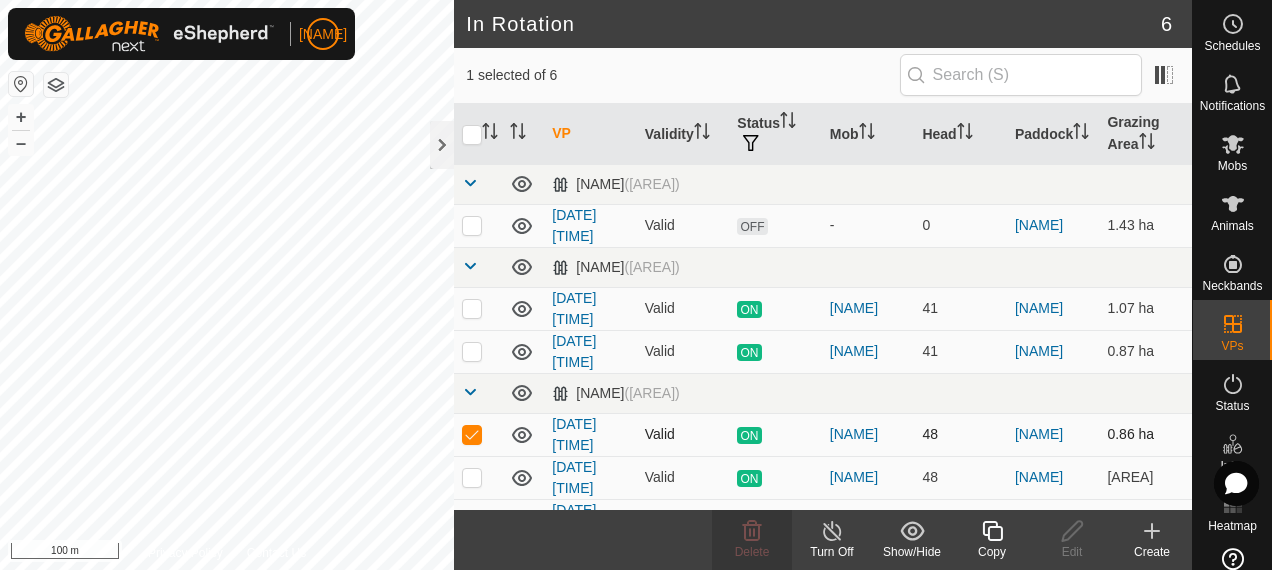 click at bounding box center (472, 434) 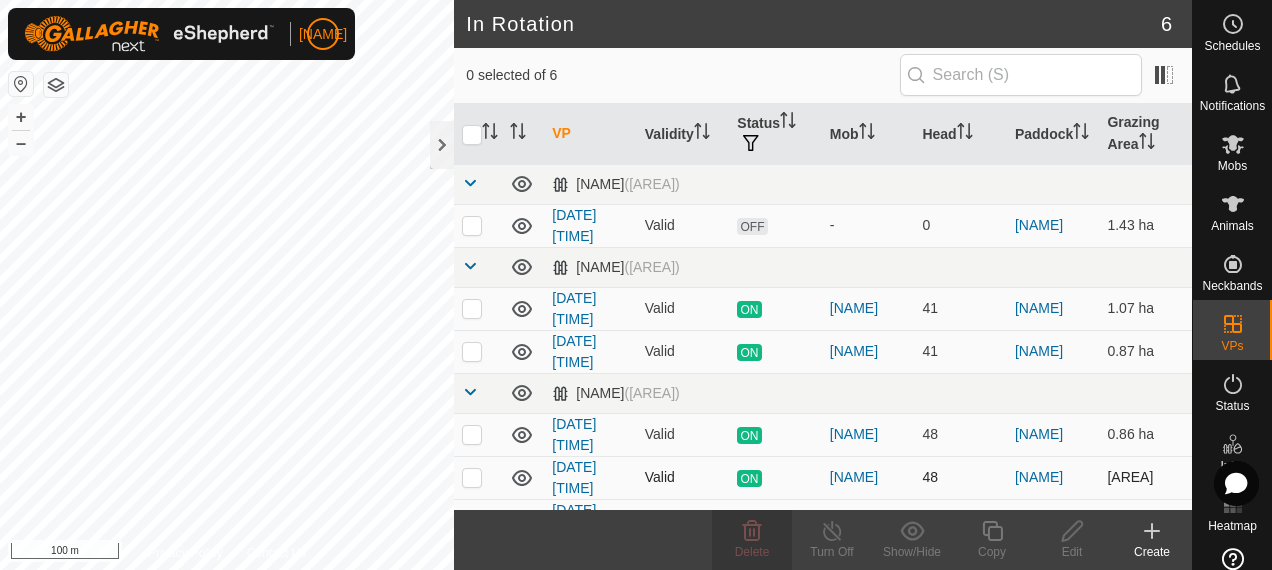 click at bounding box center [472, 477] 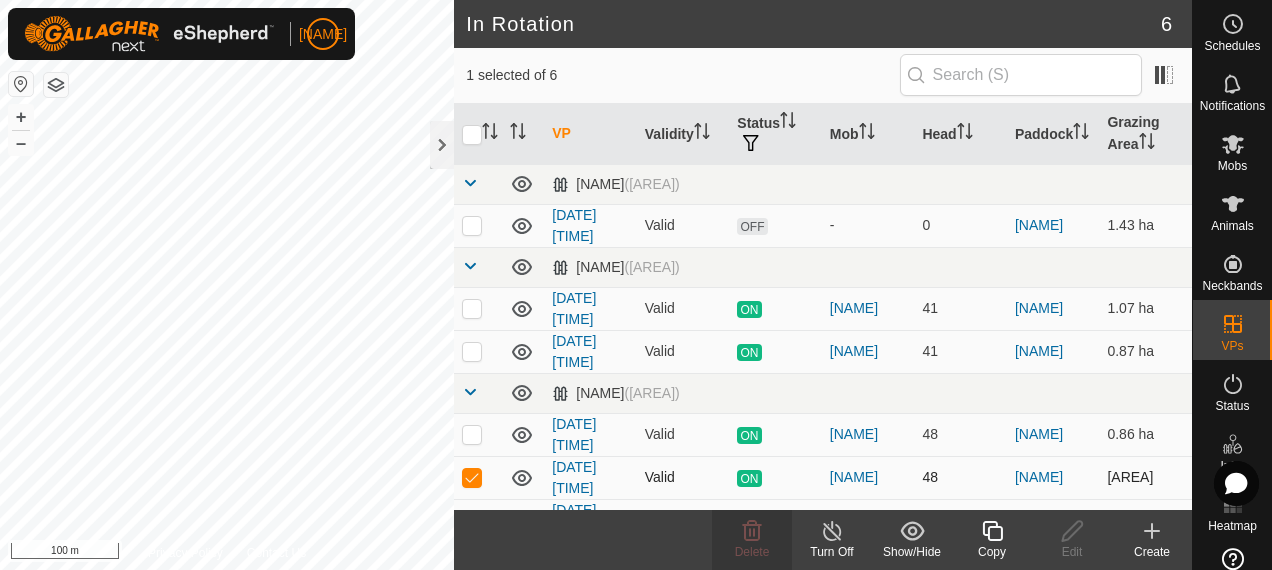 click at bounding box center [472, 477] 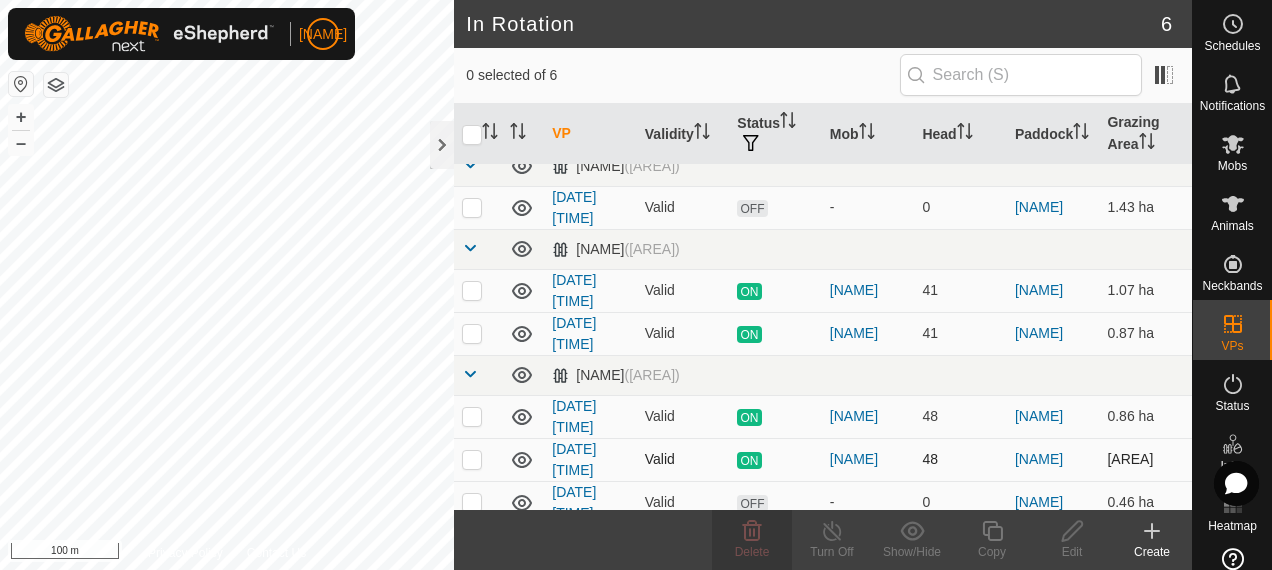 scroll, scrollTop: 28, scrollLeft: 0, axis: vertical 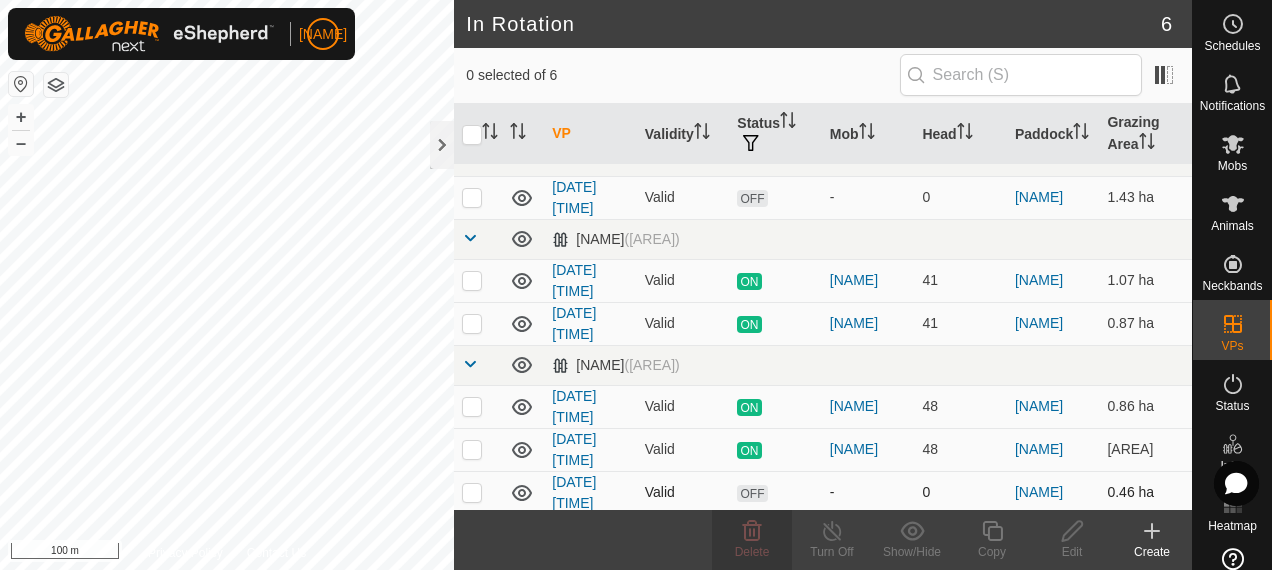click at bounding box center [478, 492] 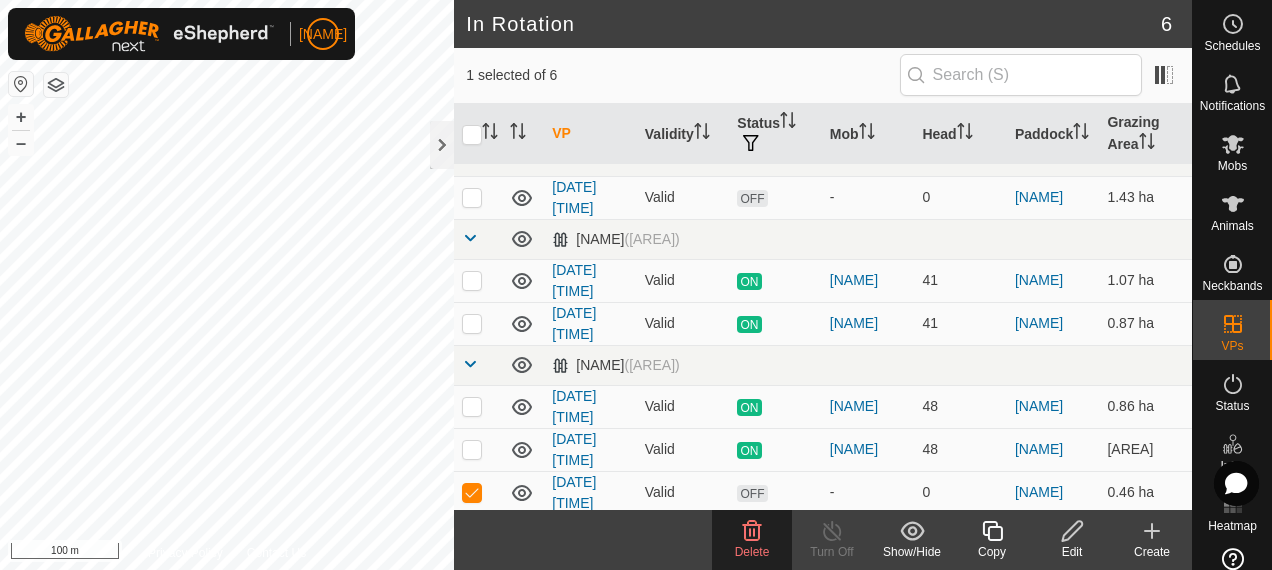 click 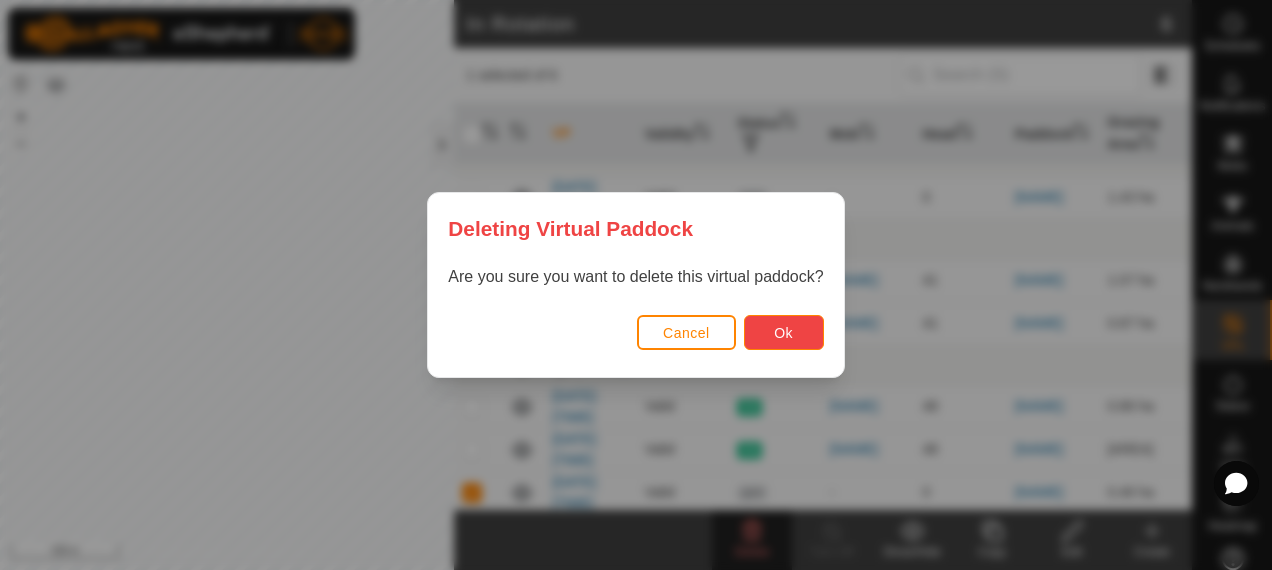 click on "Ok" at bounding box center (784, 332) 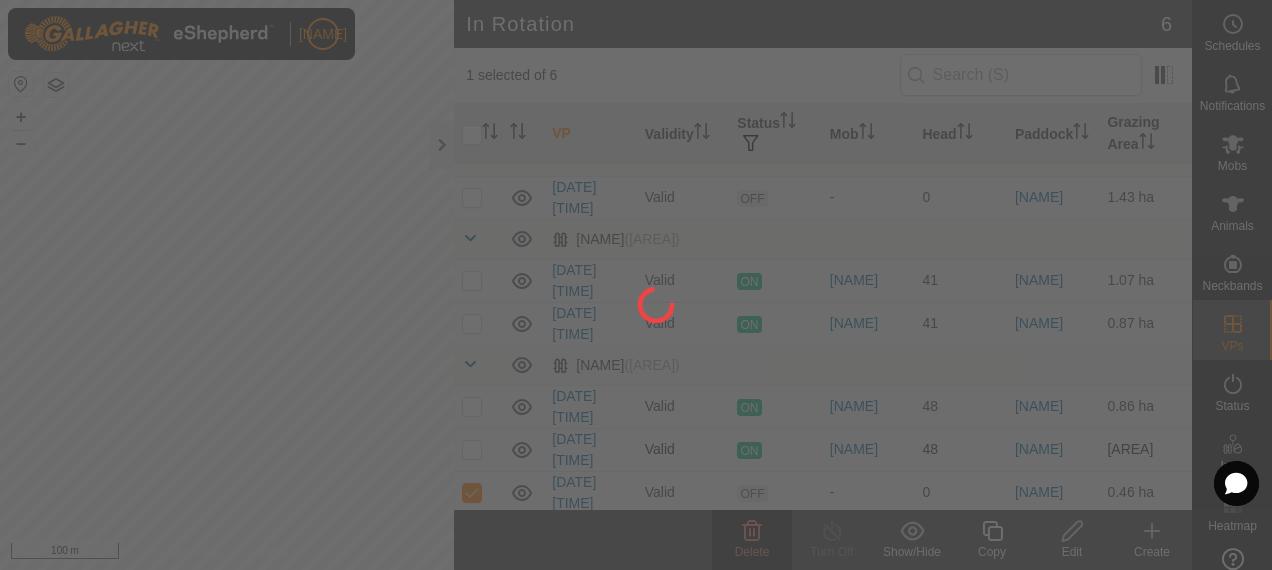 checkbox on "false" 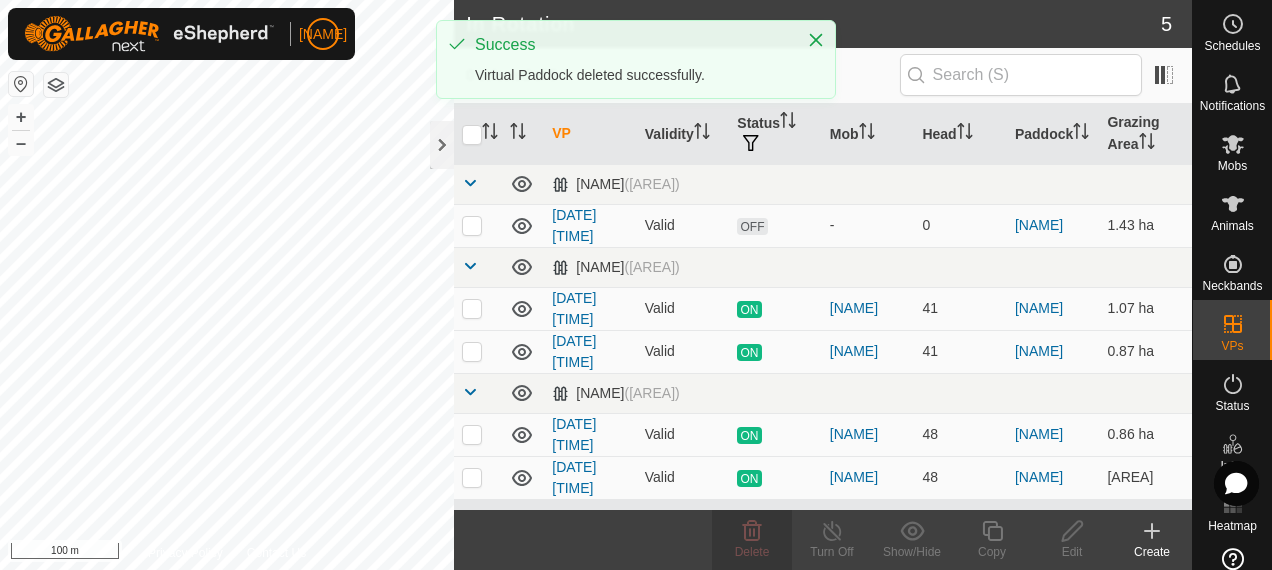 scroll, scrollTop: 0, scrollLeft: 0, axis: both 